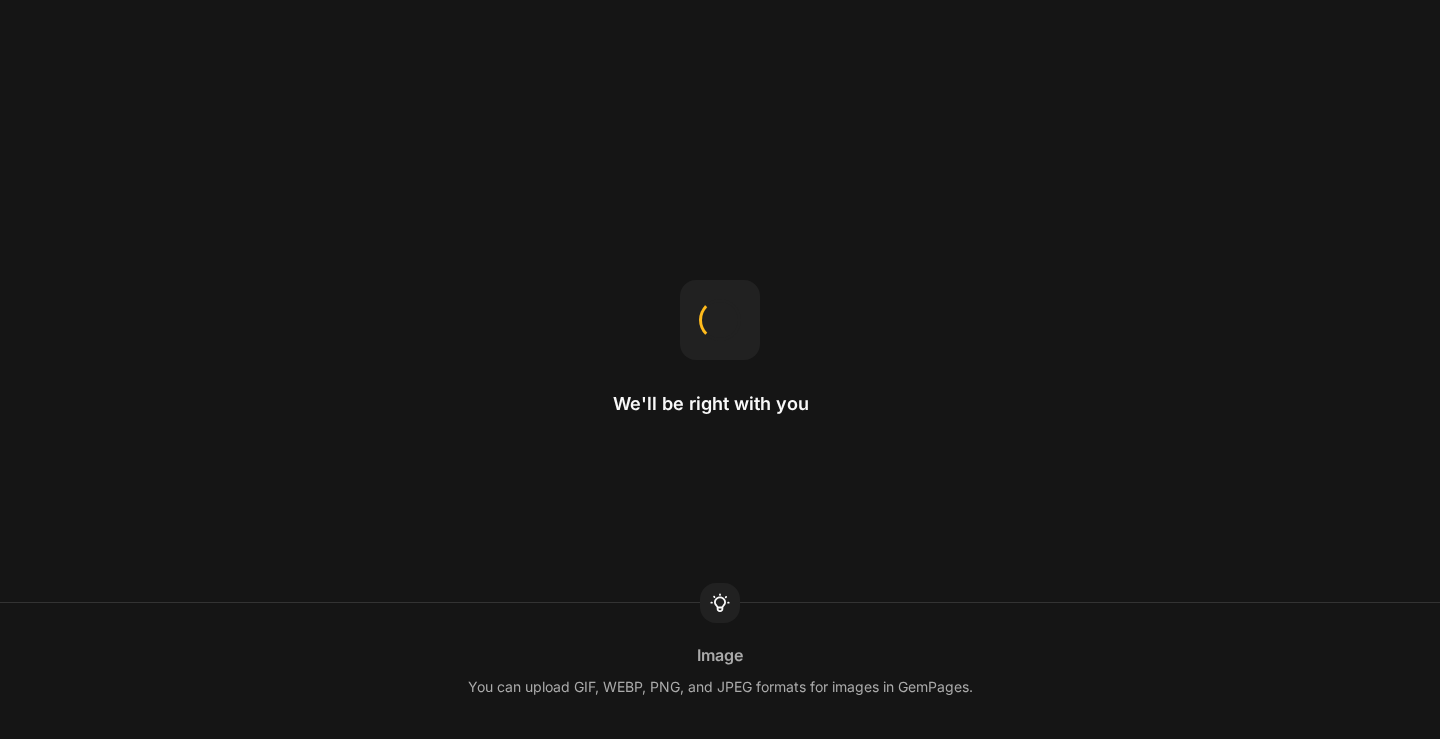 scroll, scrollTop: 0, scrollLeft: 0, axis: both 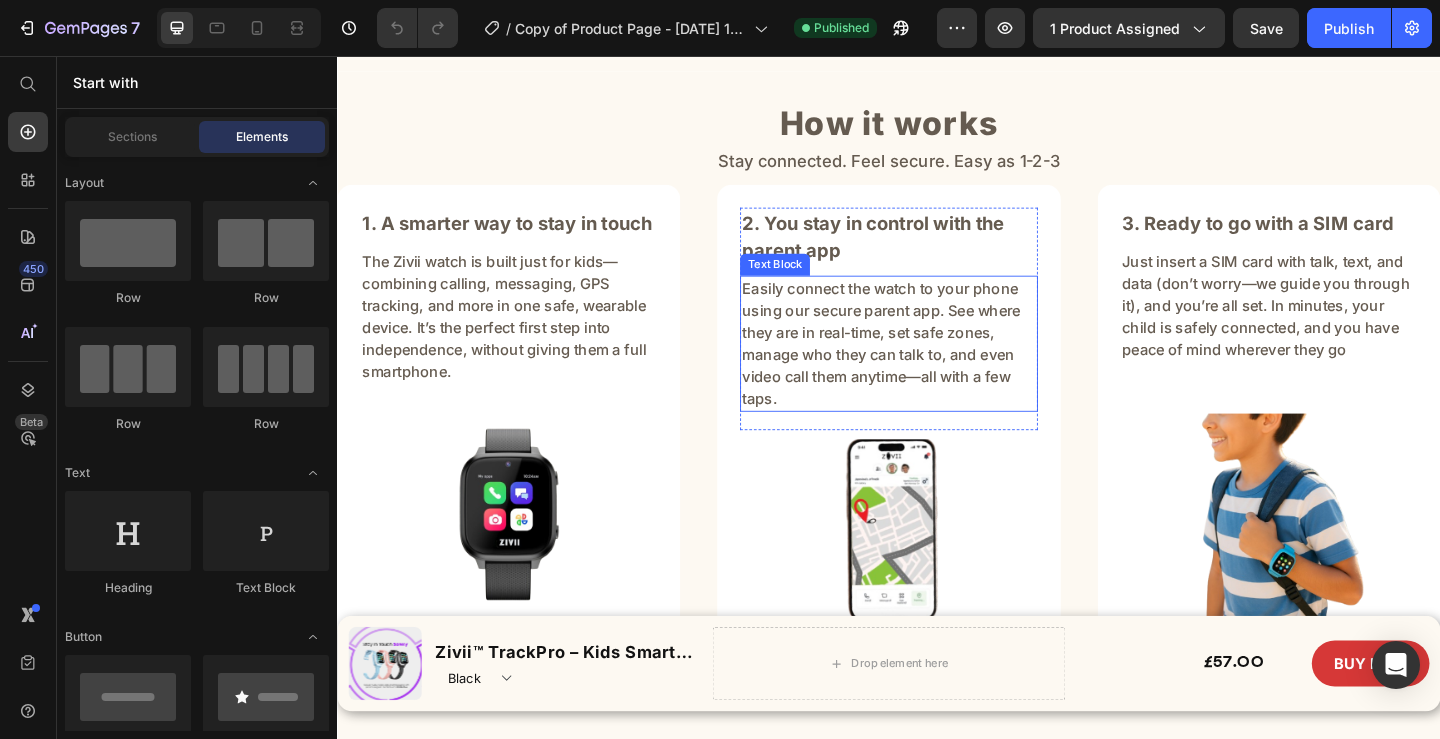 click on "Easily connect the watch to your phone using our secure parent app. See where they are in real-time, set safe zones, manage who they can talk to, and even video call them anytime—all with a few taps." at bounding box center (936, 369) 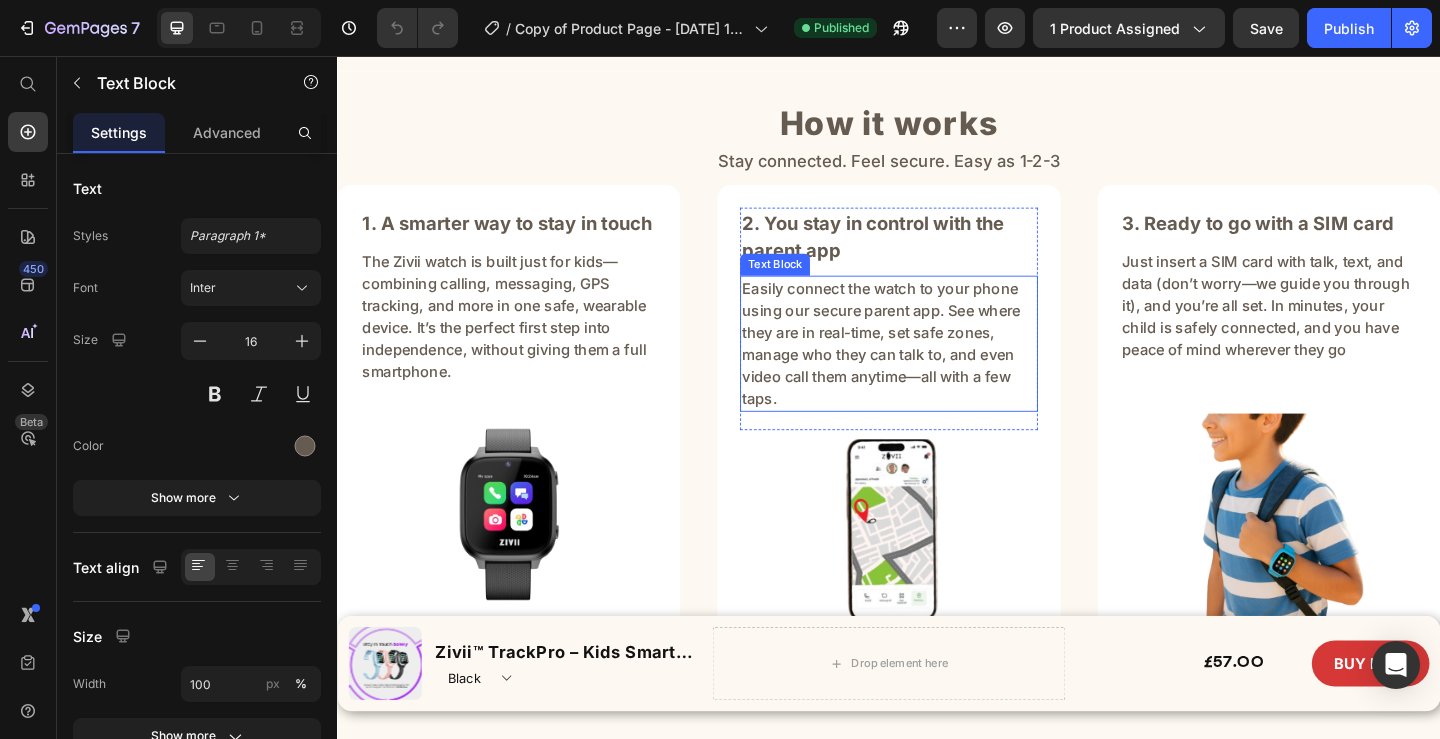 click on "Easily connect the watch to your phone using our secure parent app. See where they are in real-time, set safe zones, manage who they can talk to, and even video call them anytime—all with a few taps." at bounding box center [936, 369] 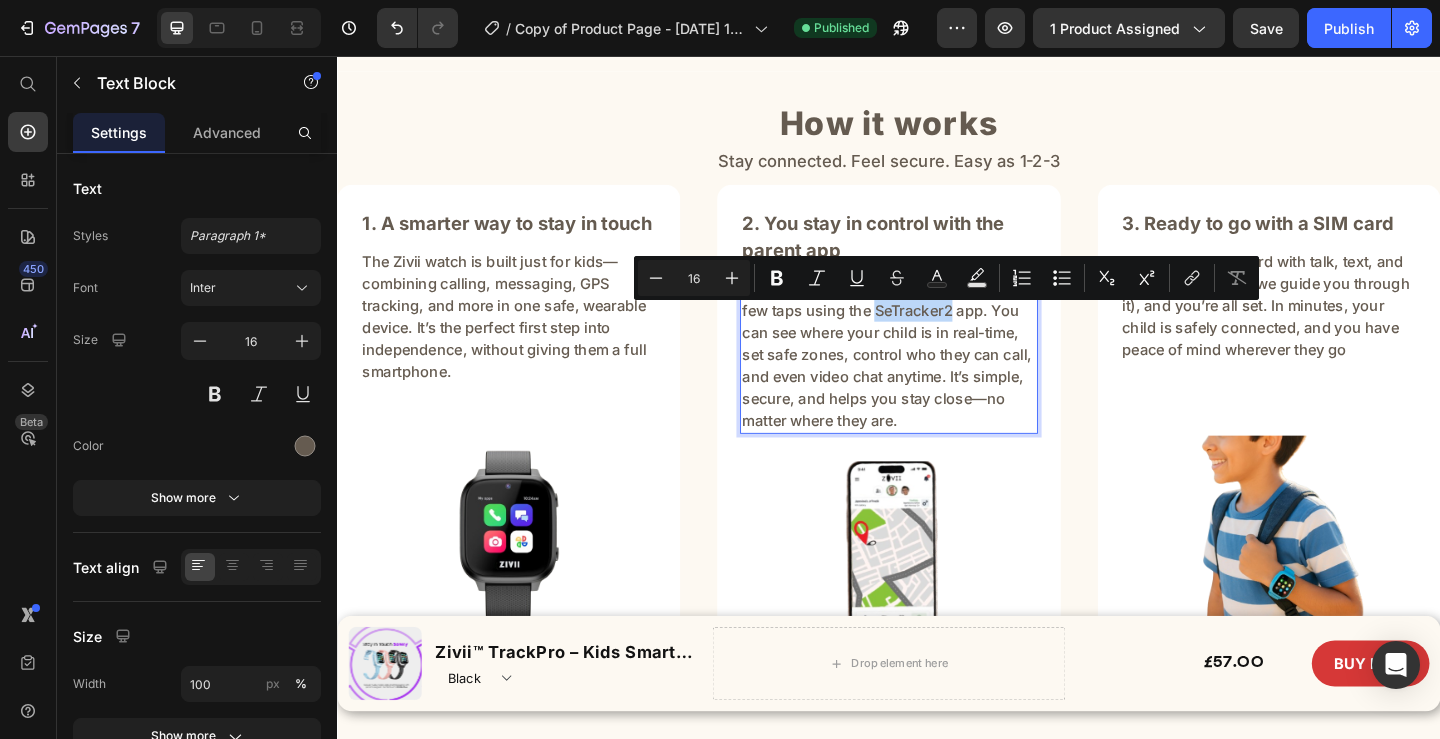 drag, startPoint x: 929, startPoint y: 333, endPoint x: 1016, endPoint y: 336, distance: 87.05171 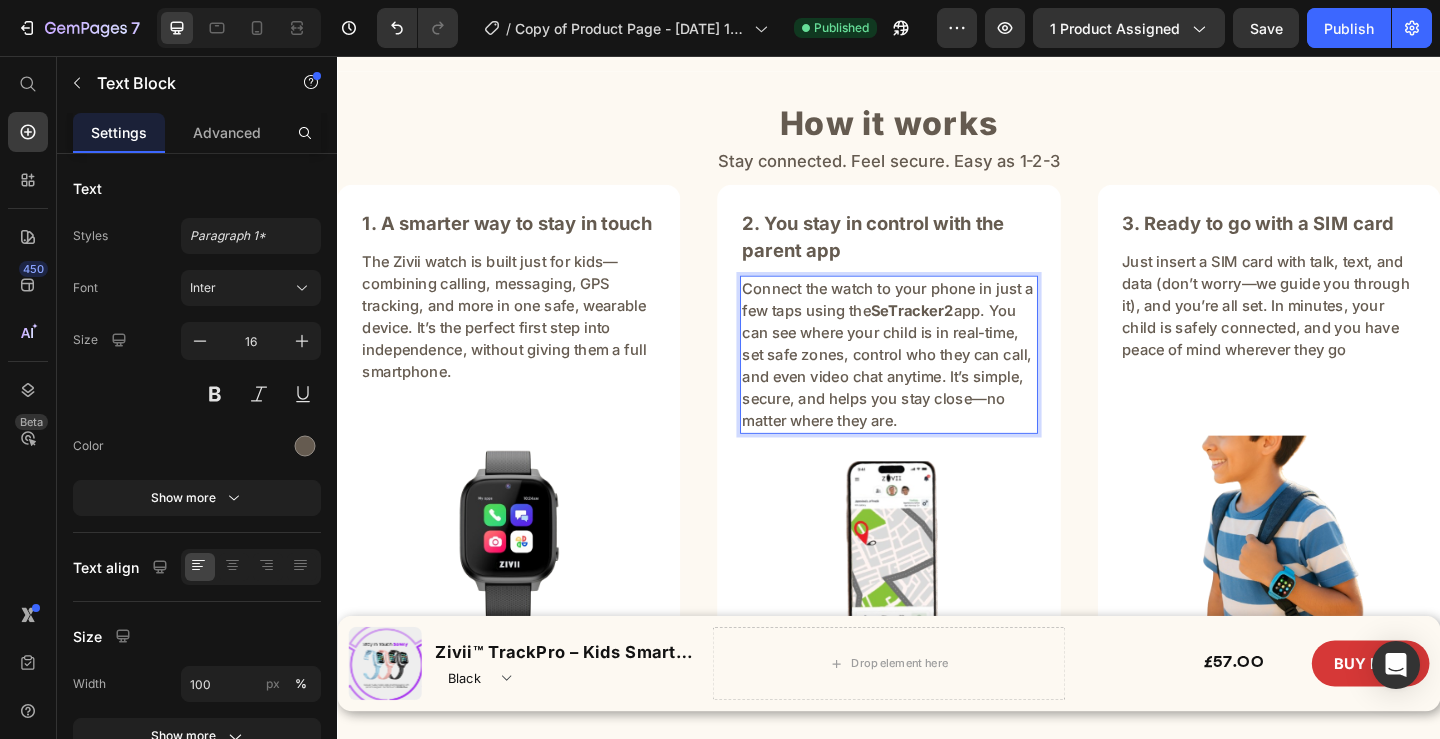 click on "Connect the watch to your phone in just a few taps using the  SeTracker2  app. You can see where your child is in real-time, set safe zones, control who they can call, and even video chat anytime. It’s simple, secure, and helps you stay close—no matter where they are." at bounding box center [936, 381] 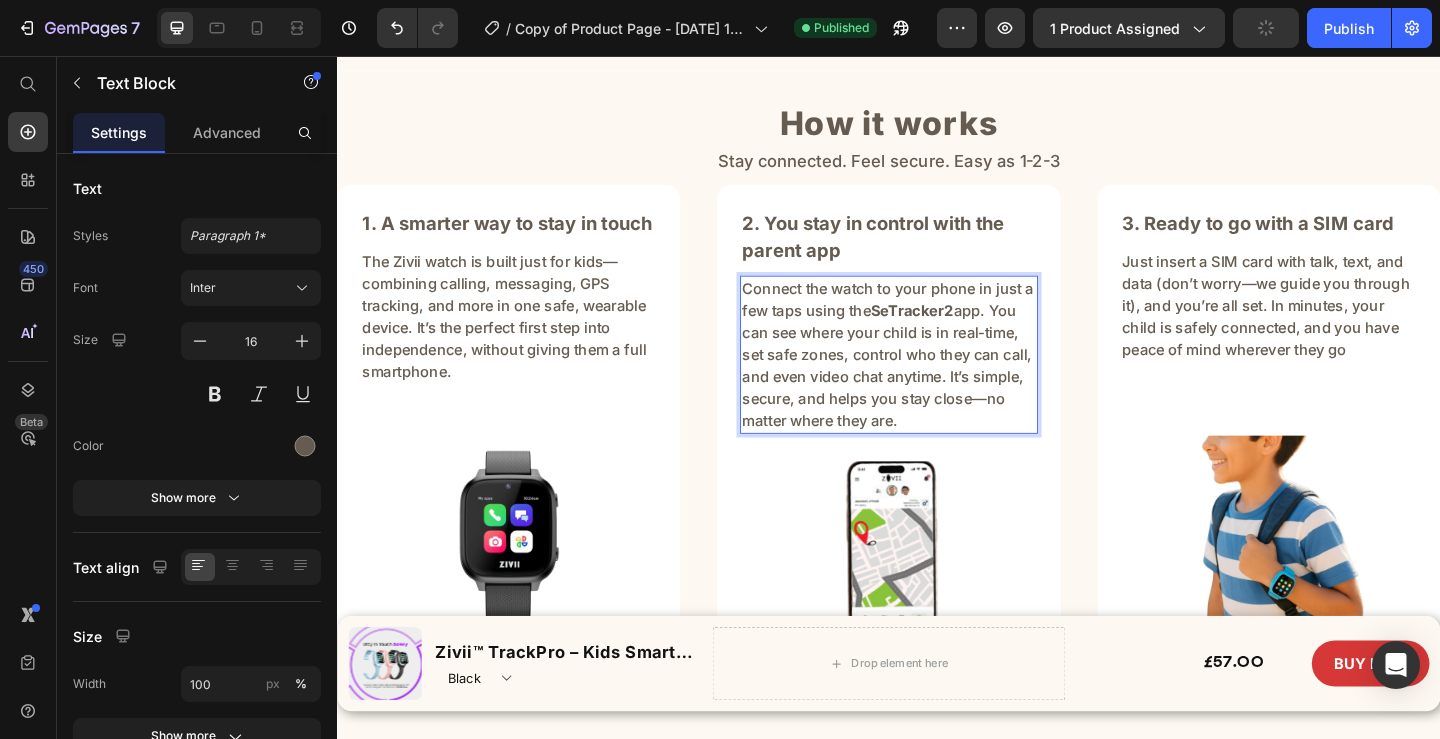 scroll, scrollTop: 7446, scrollLeft: 0, axis: vertical 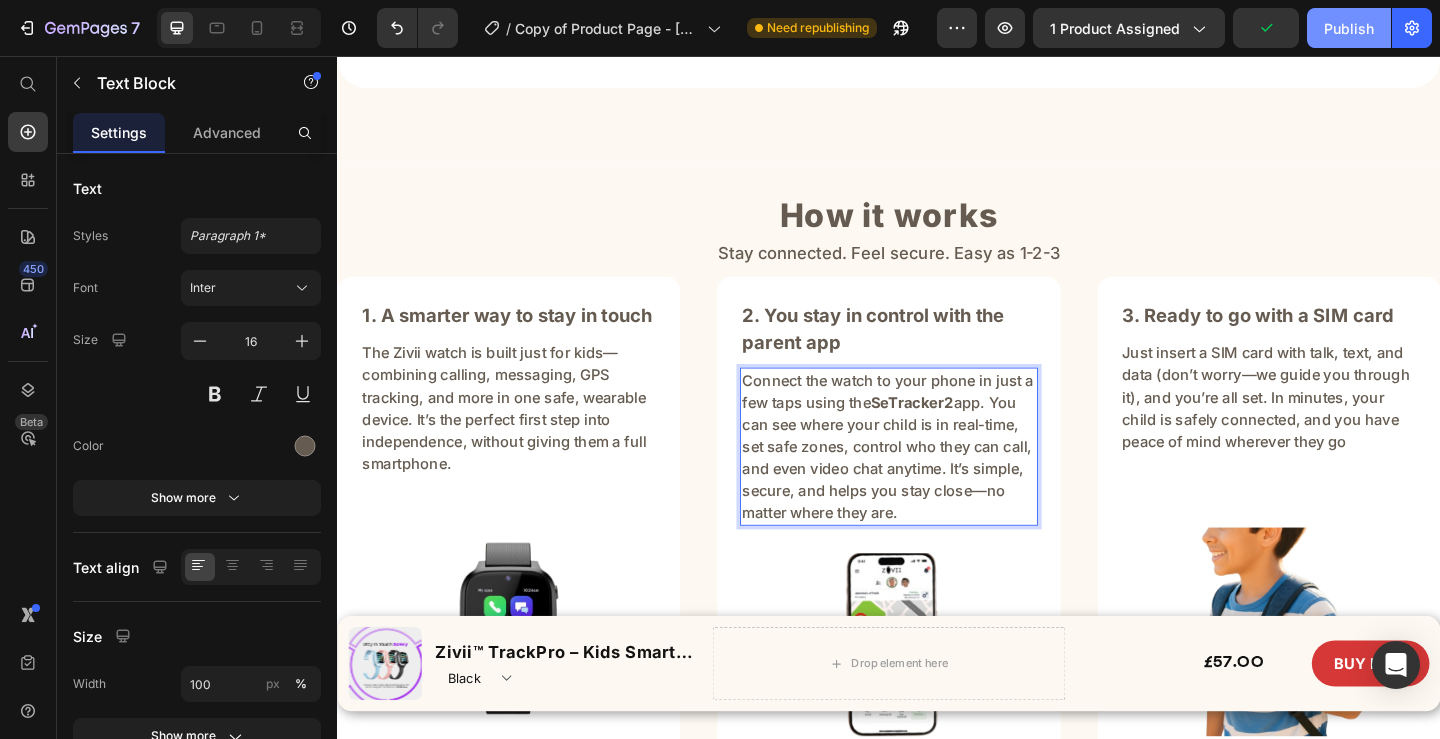 click on "Publish" at bounding box center [1349, 28] 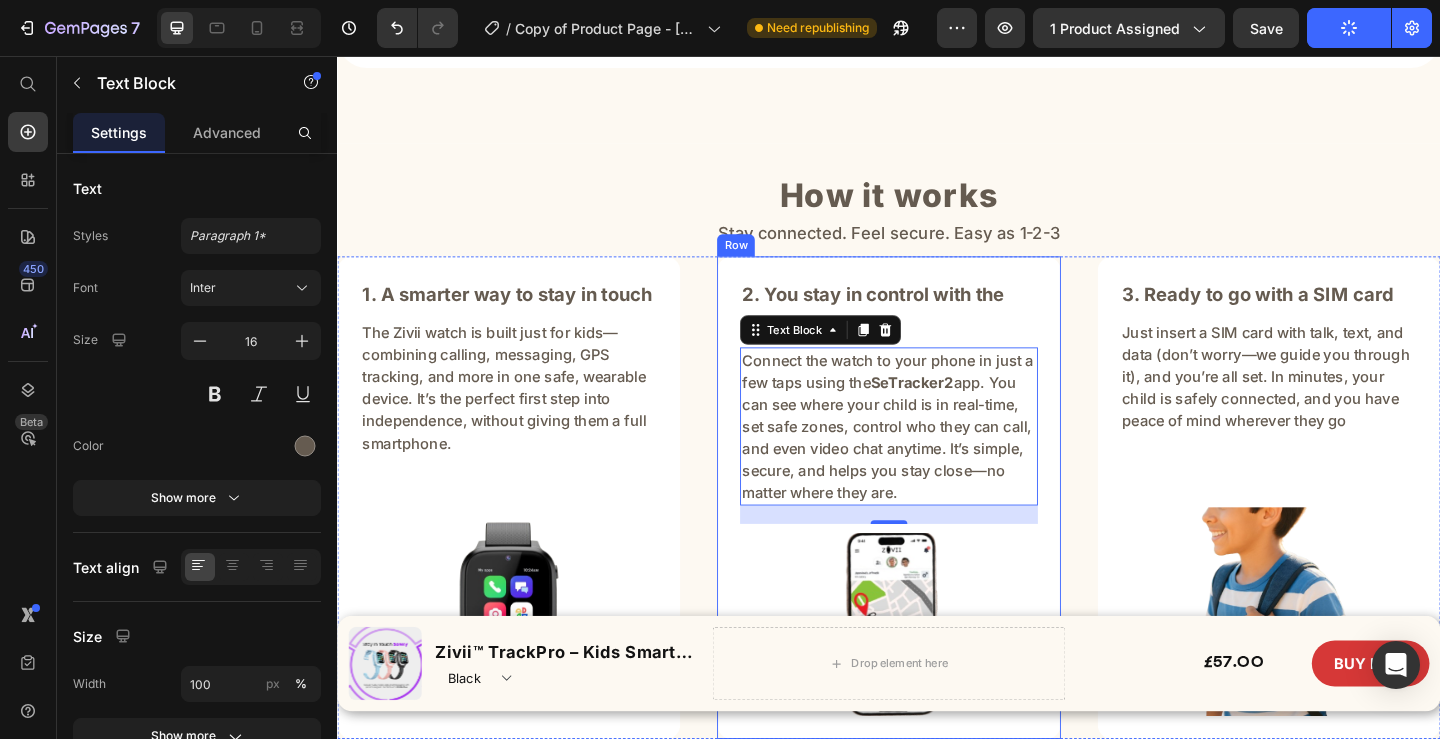 scroll, scrollTop: 6968, scrollLeft: 0, axis: vertical 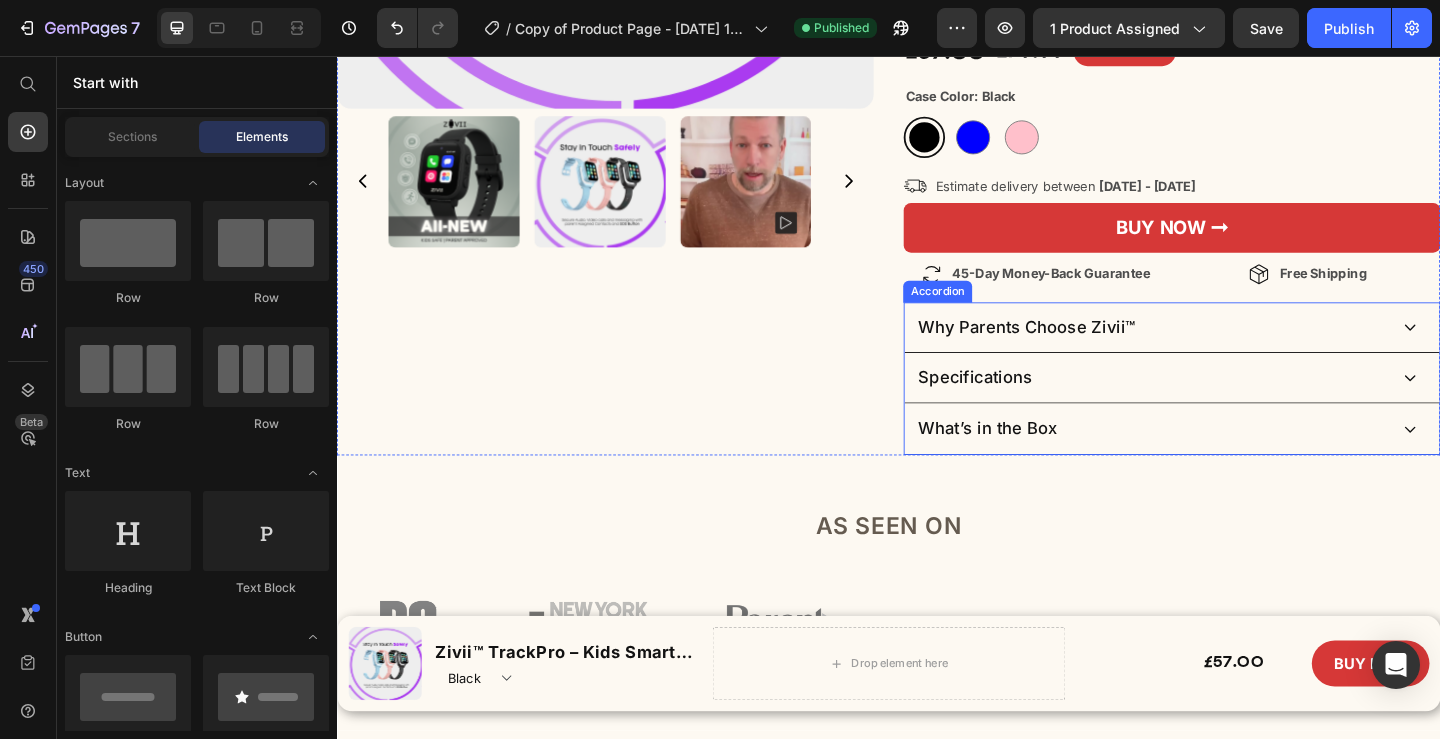 click on "What’s in the Box" at bounding box center [1223, 461] 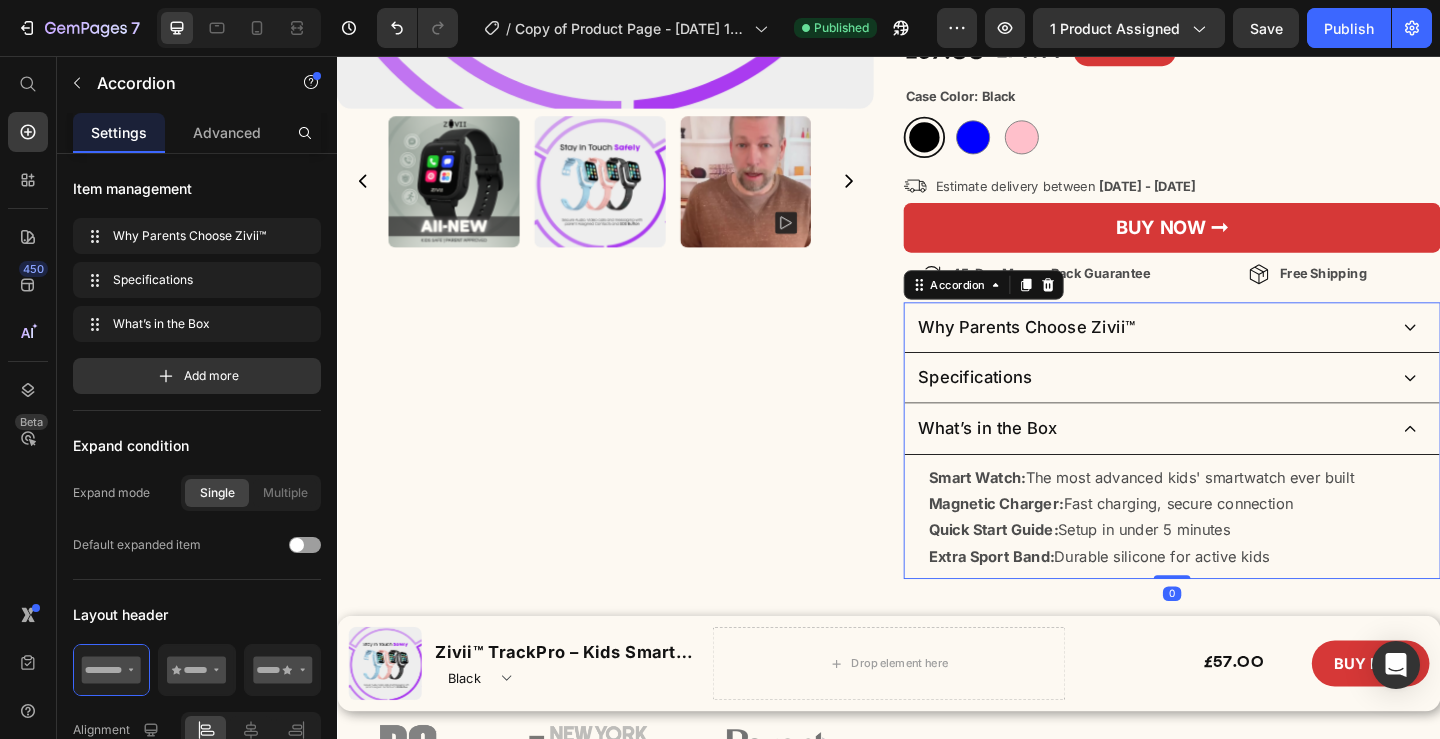 click 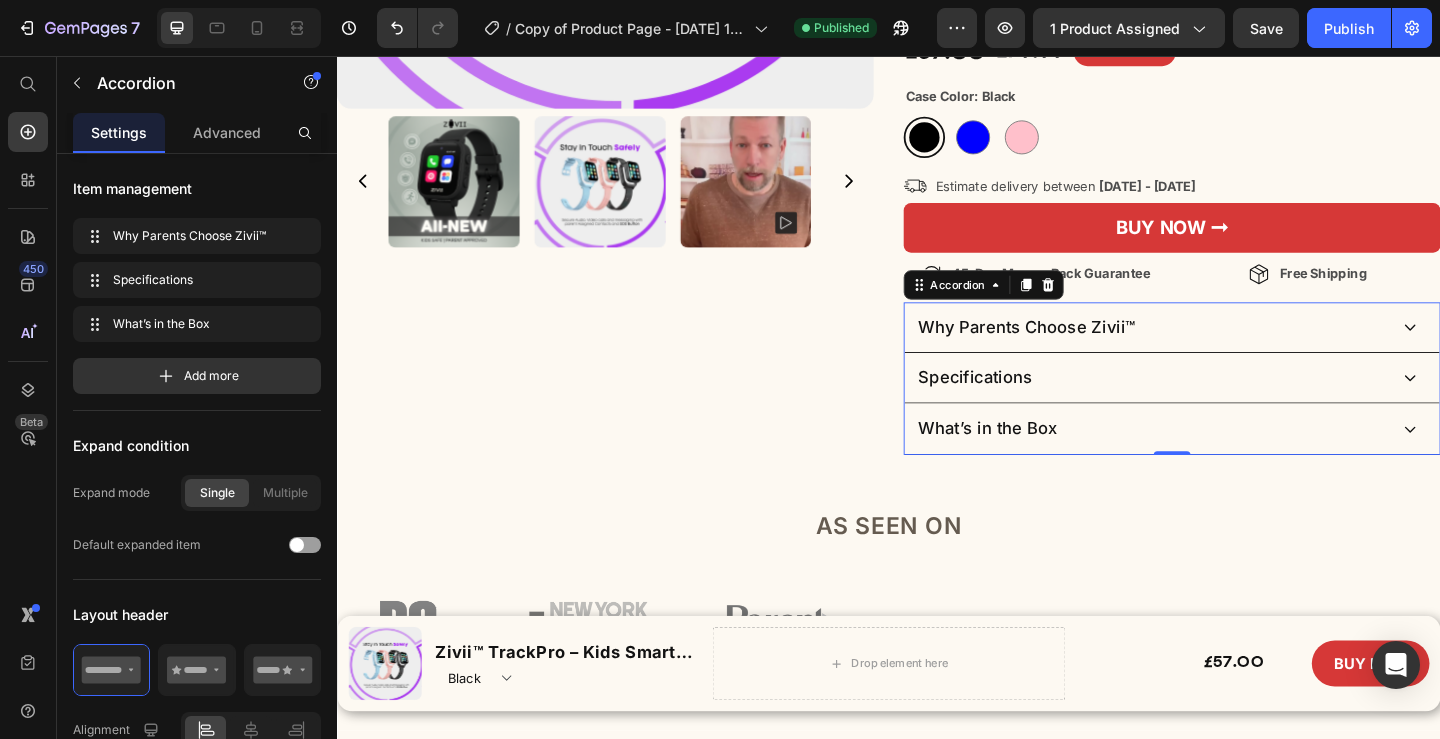 click on "What’s in the Box" at bounding box center [1223, 461] 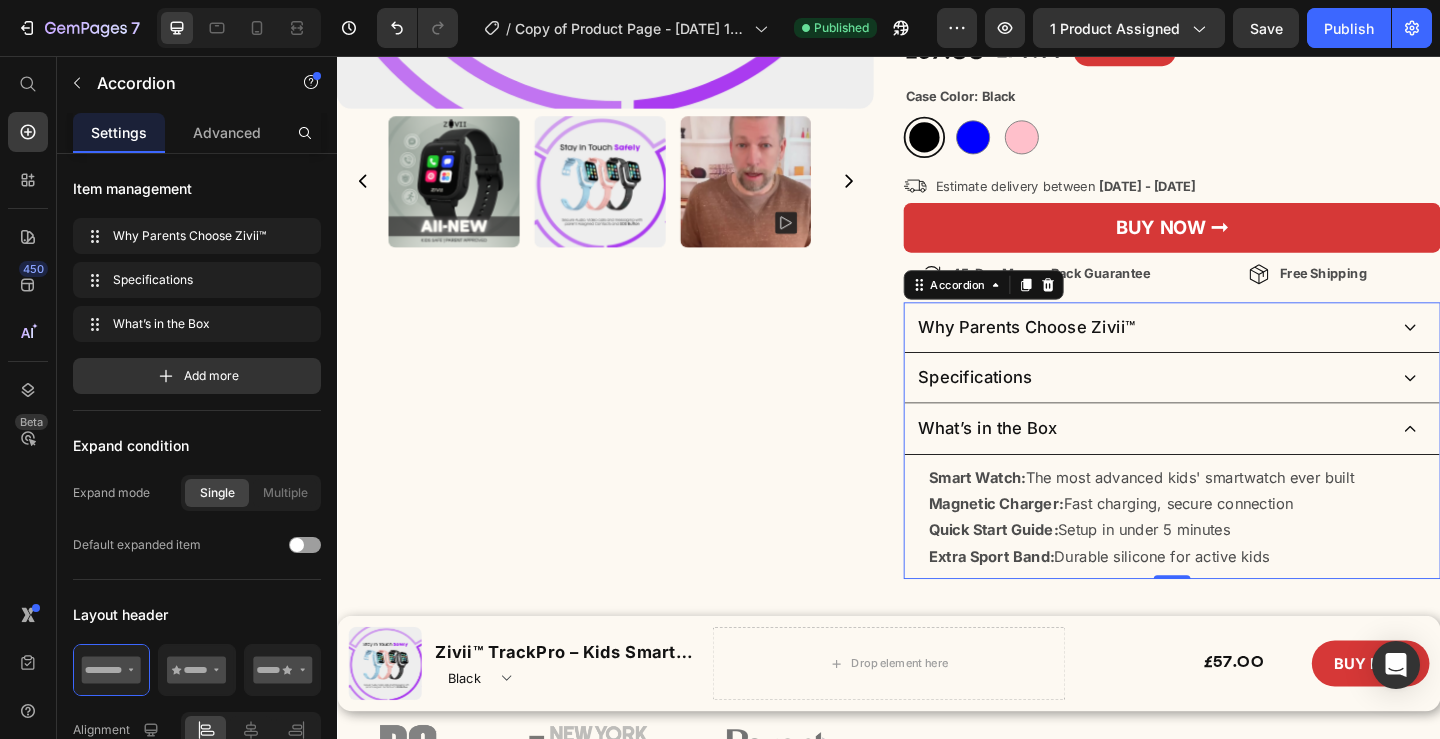 click on "What’s in the Box" at bounding box center [1223, 461] 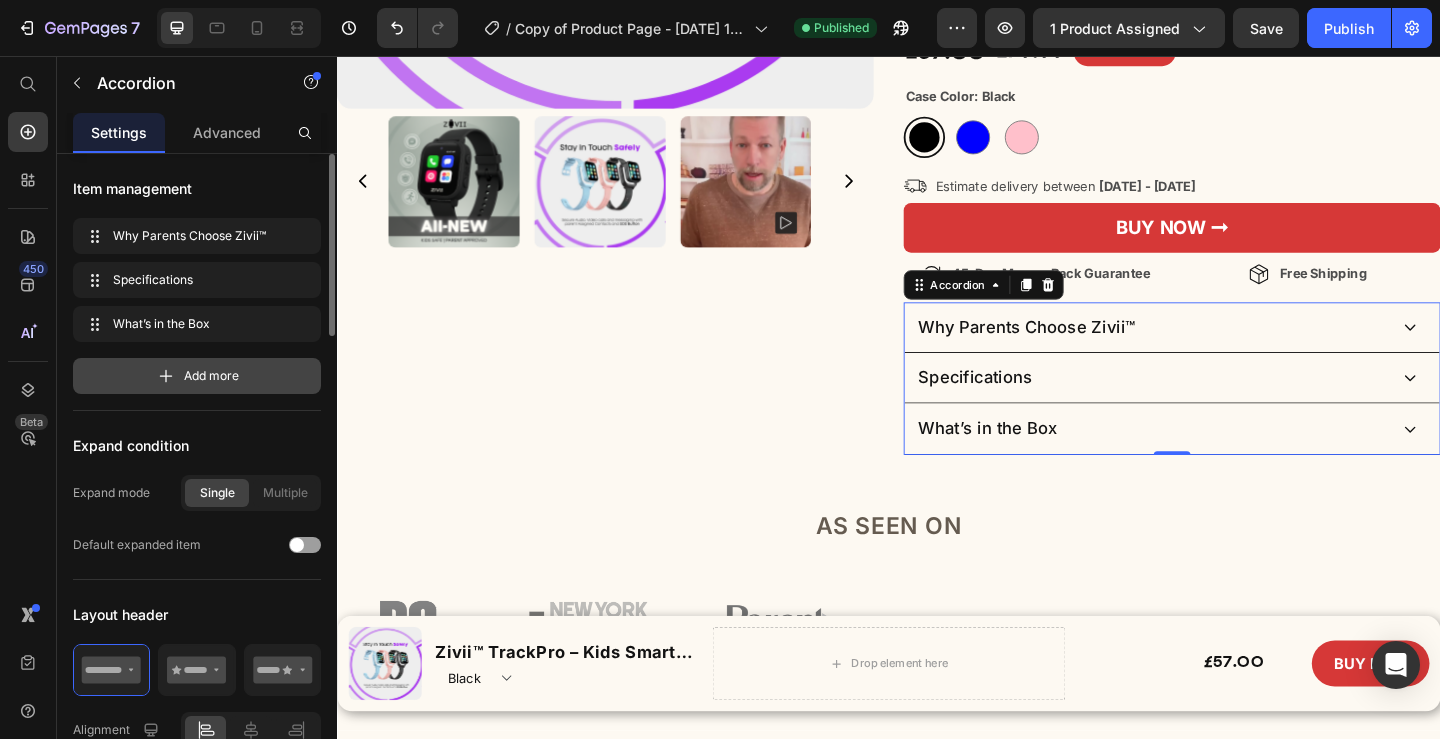 click on "Add more" at bounding box center (211, 376) 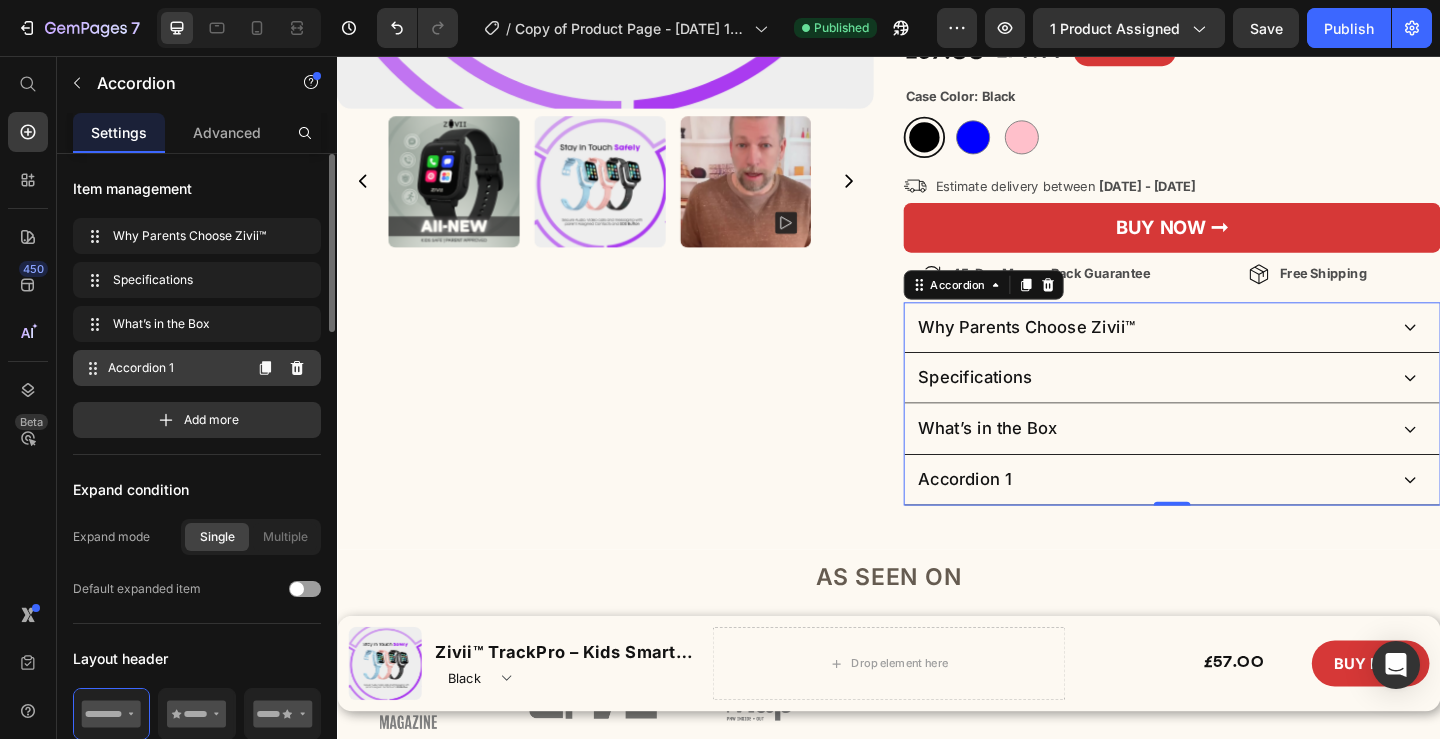 click on "Accordion 1" at bounding box center [174, 368] 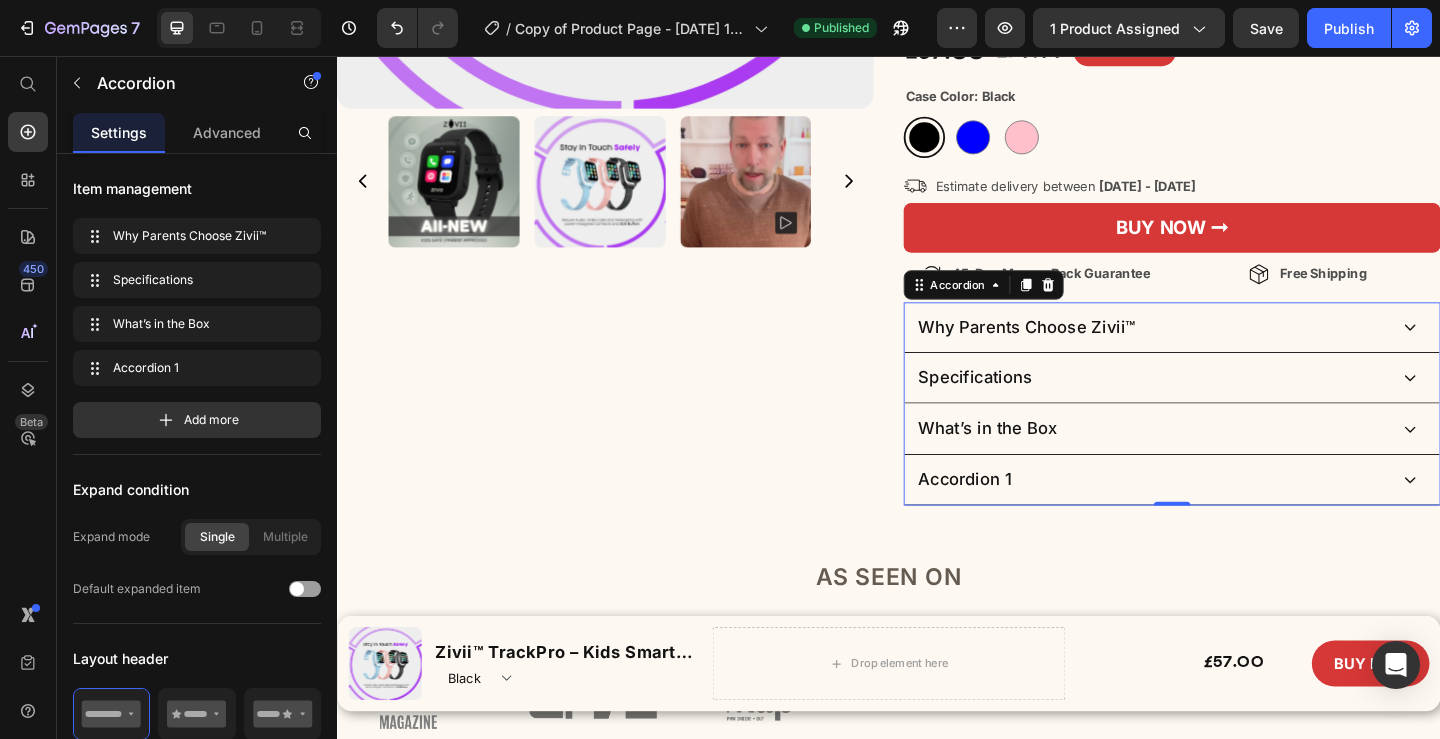 click on "Accordion 1" at bounding box center [1019, 517] 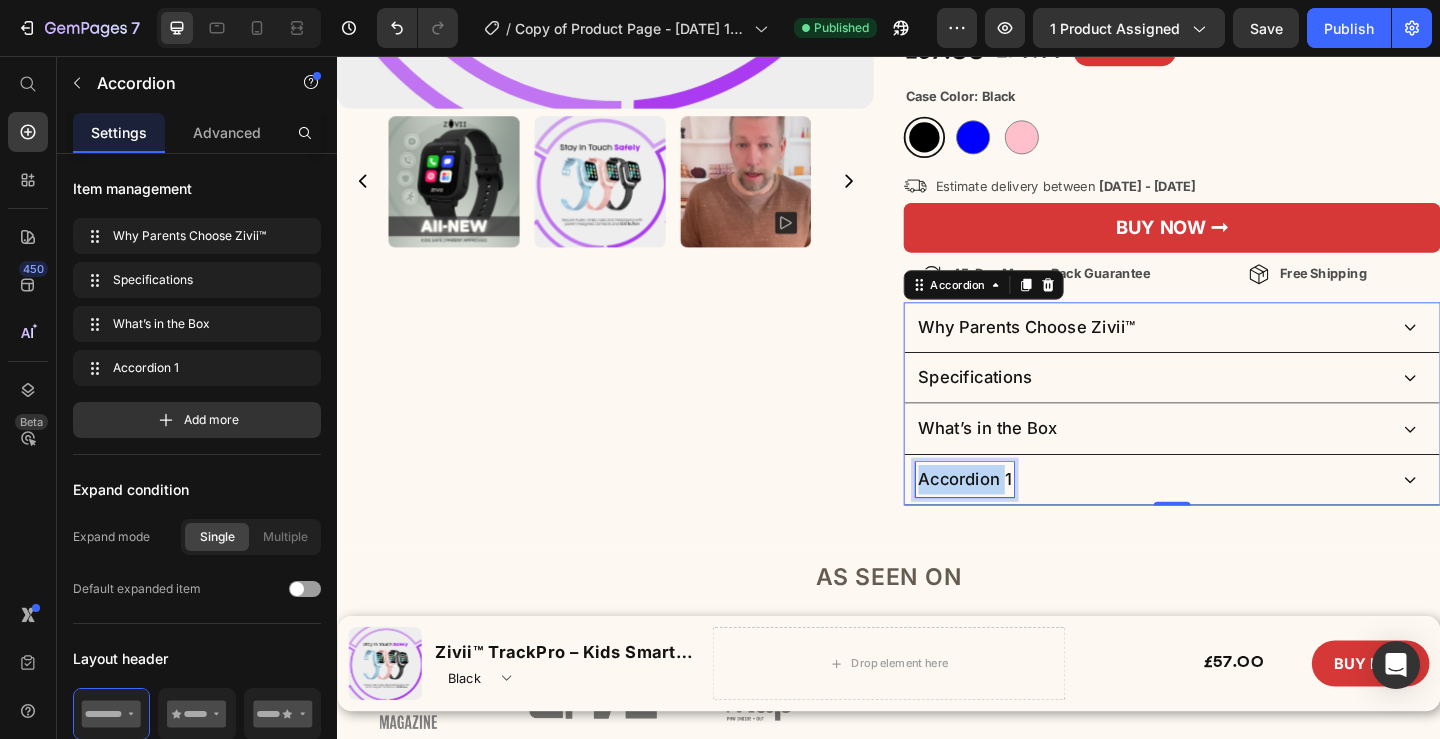 click on "Accordion 1" at bounding box center [1019, 517] 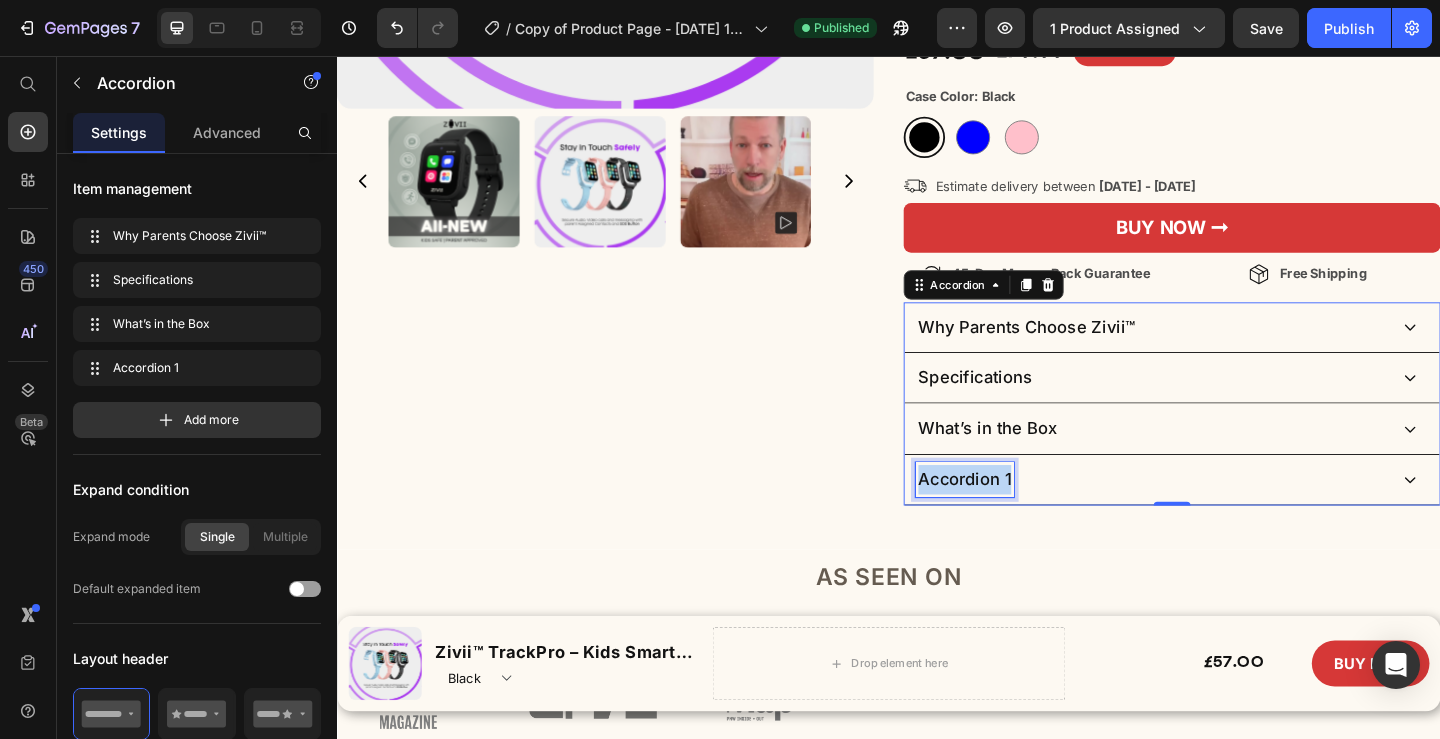 click on "Accordion 1" at bounding box center [1019, 517] 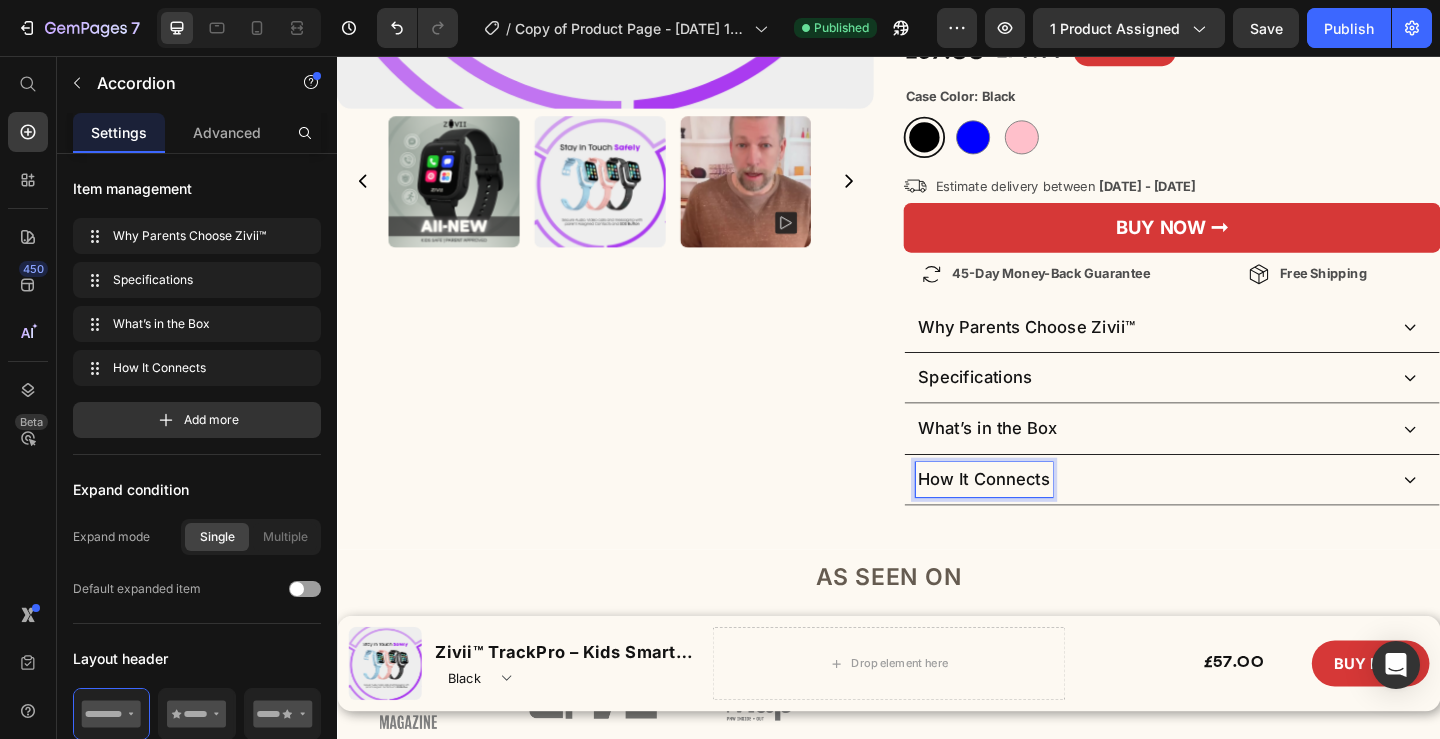 click on "How It Connects" at bounding box center (1223, 517) 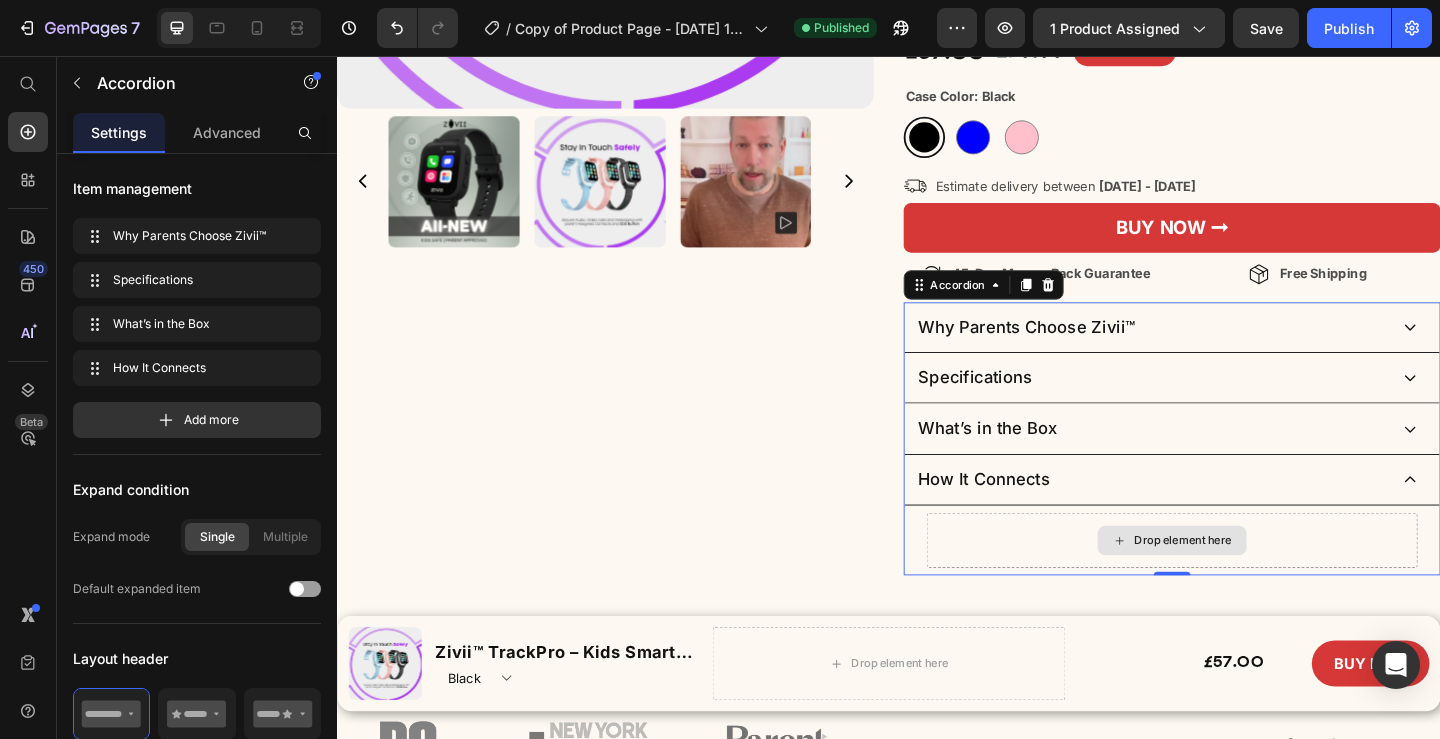 click on "Drop element here" at bounding box center (1257, 583) 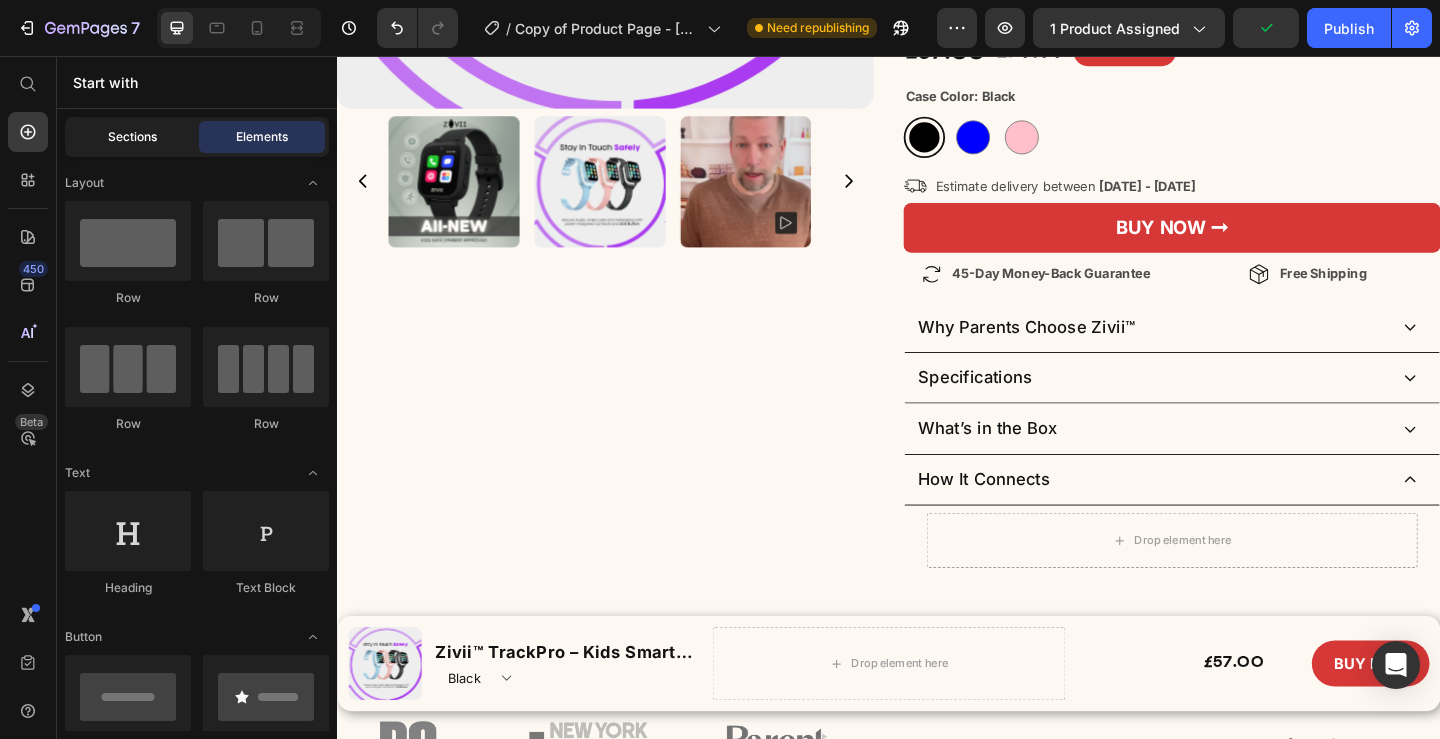 click on "Sections" 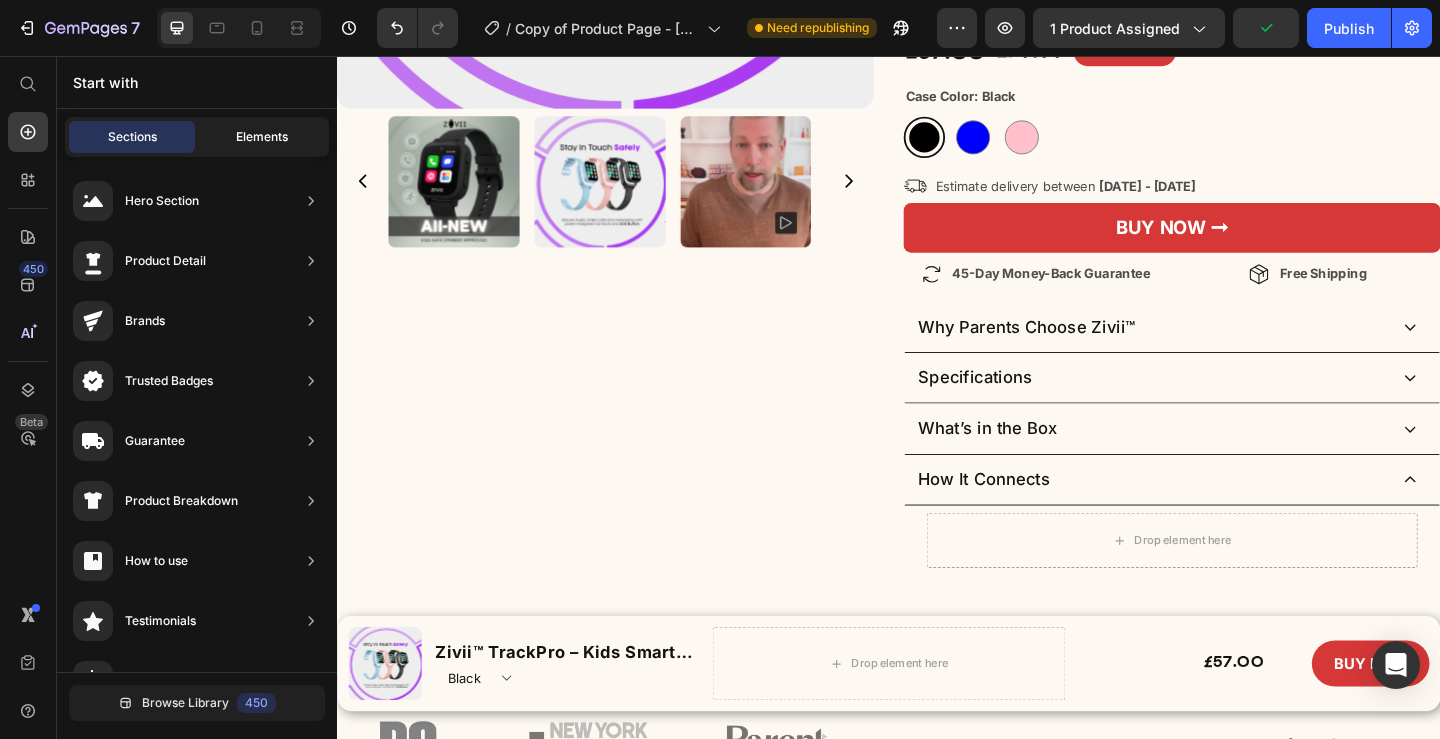 click on "Elements" at bounding box center (262, 137) 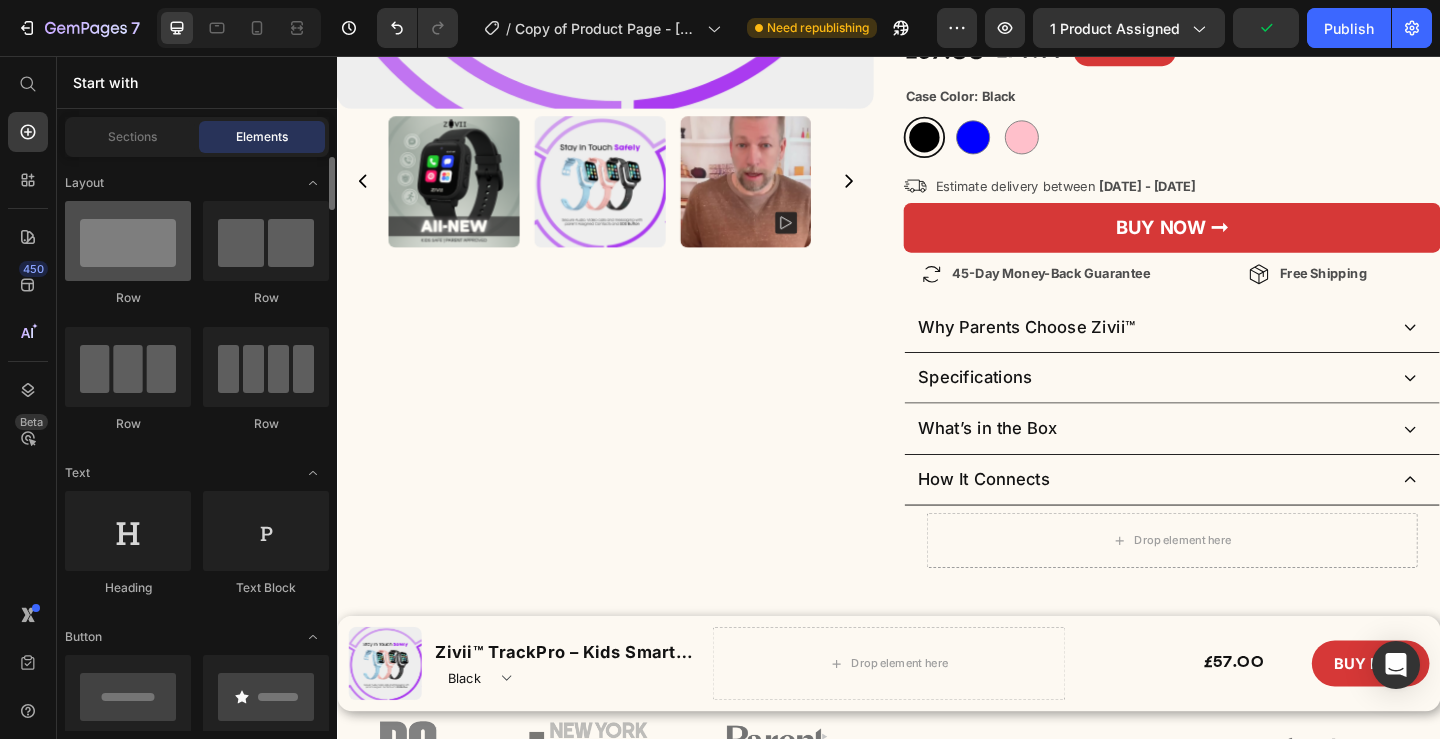 scroll, scrollTop: 100, scrollLeft: 0, axis: vertical 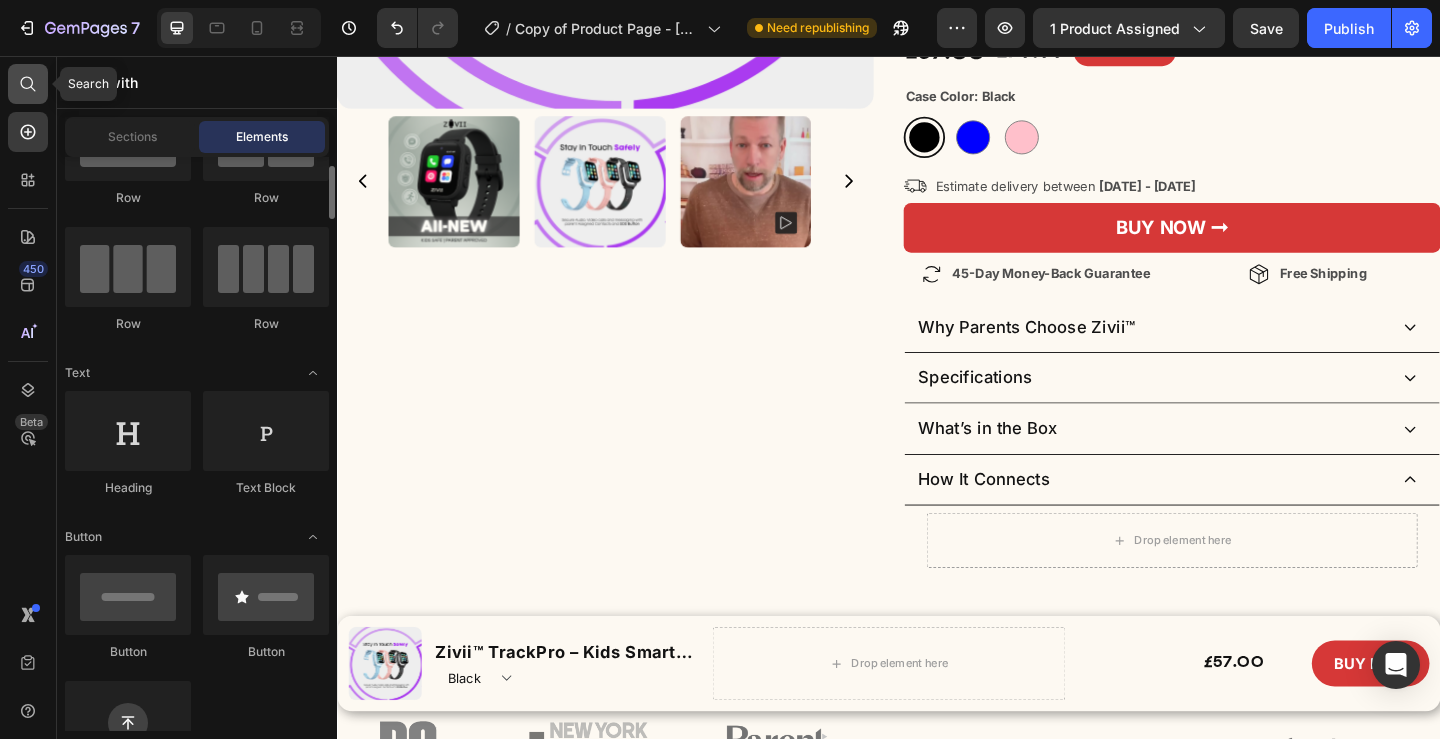 click 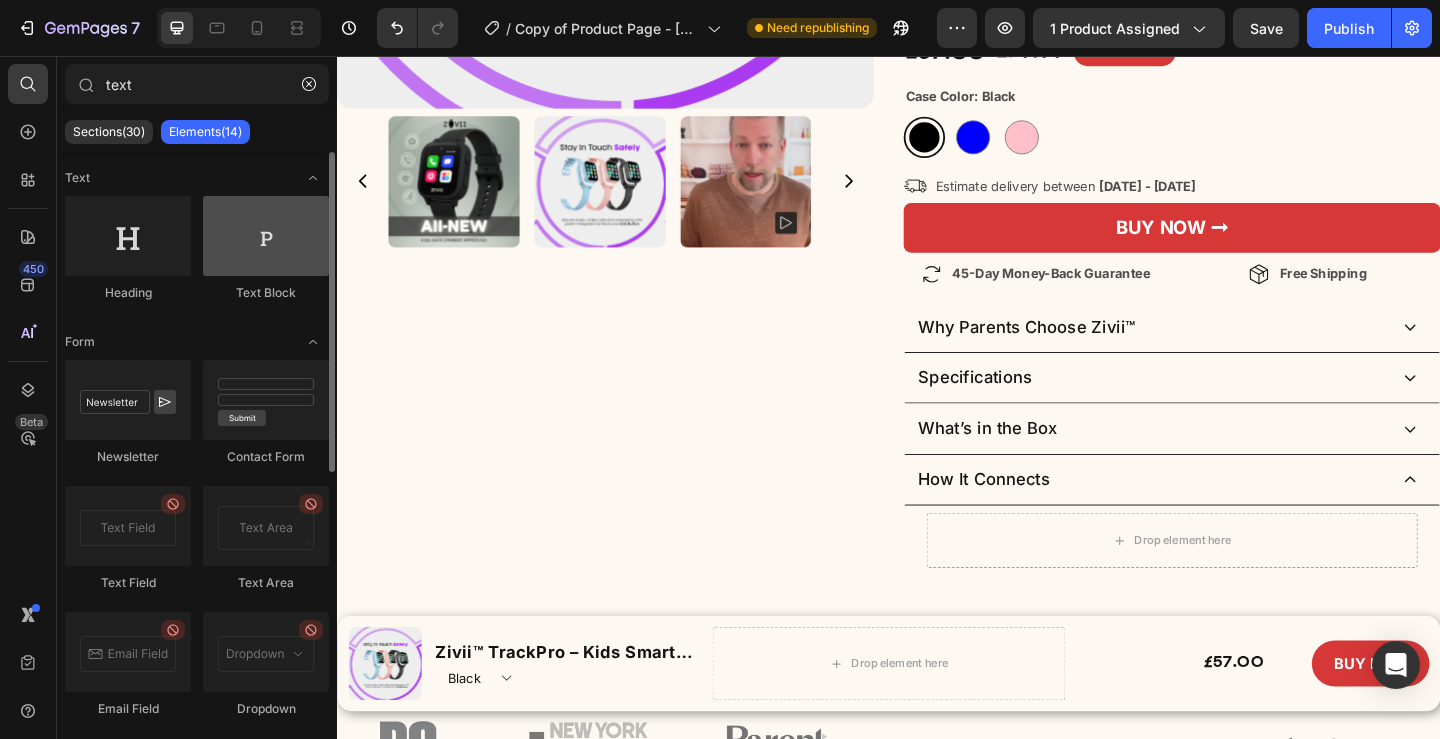 type on "text" 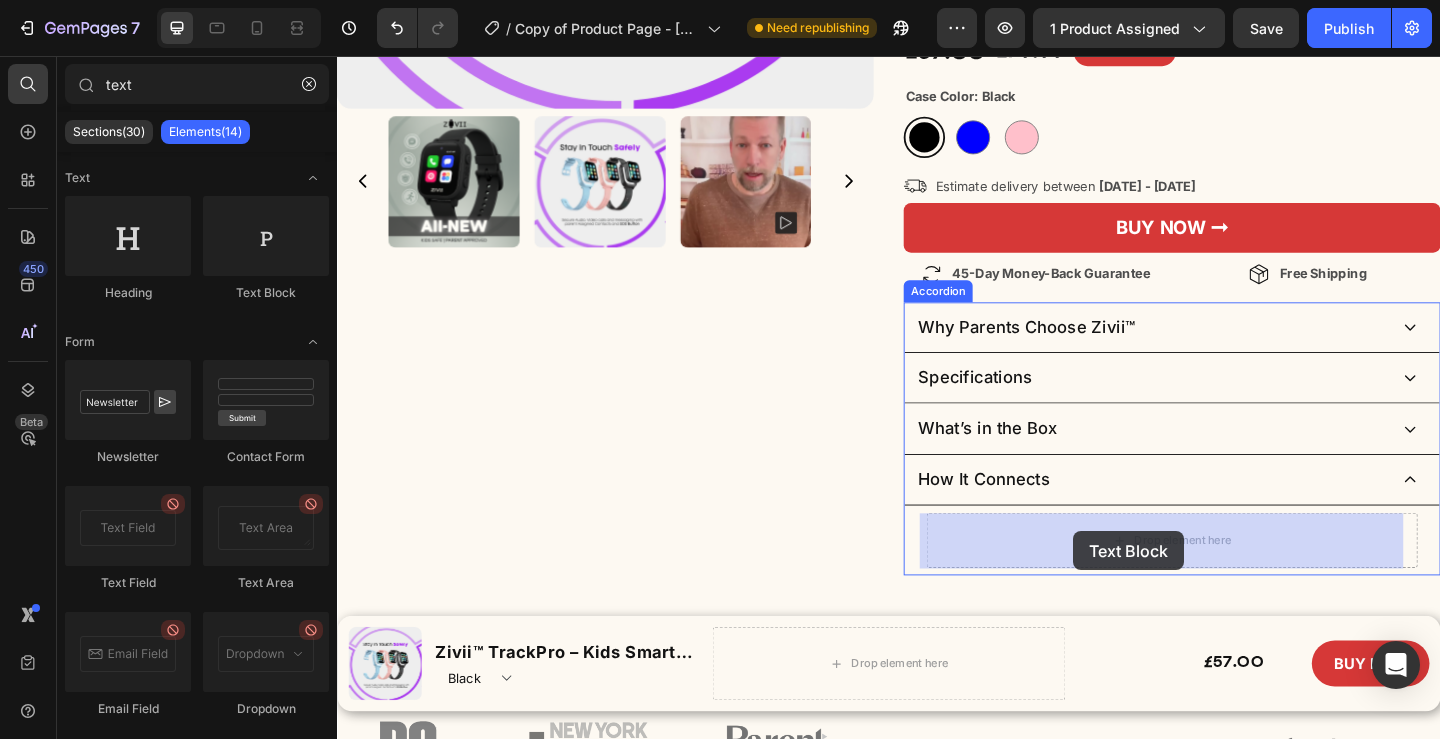 drag, startPoint x: 620, startPoint y: 315, endPoint x: 1138, endPoint y: 573, distance: 578.69507 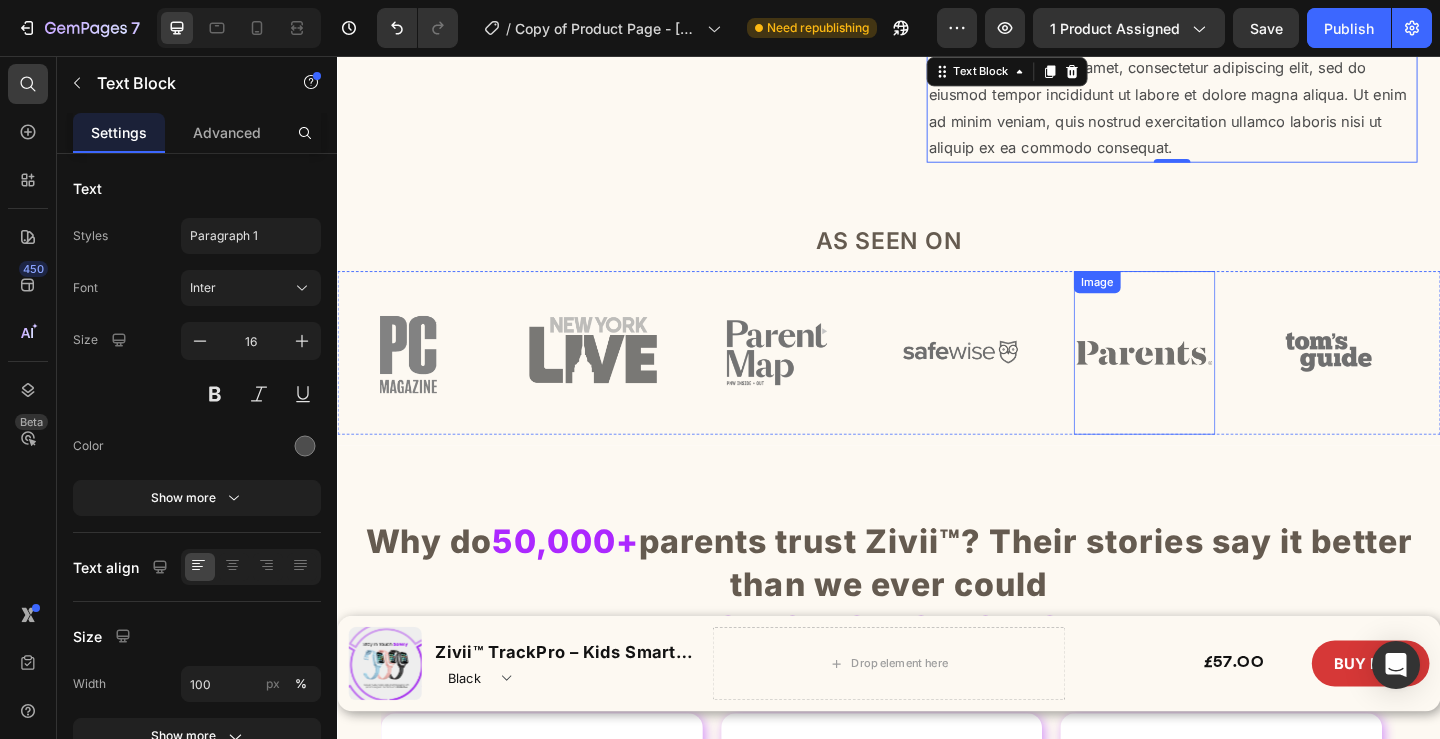 scroll, scrollTop: 900, scrollLeft: 0, axis: vertical 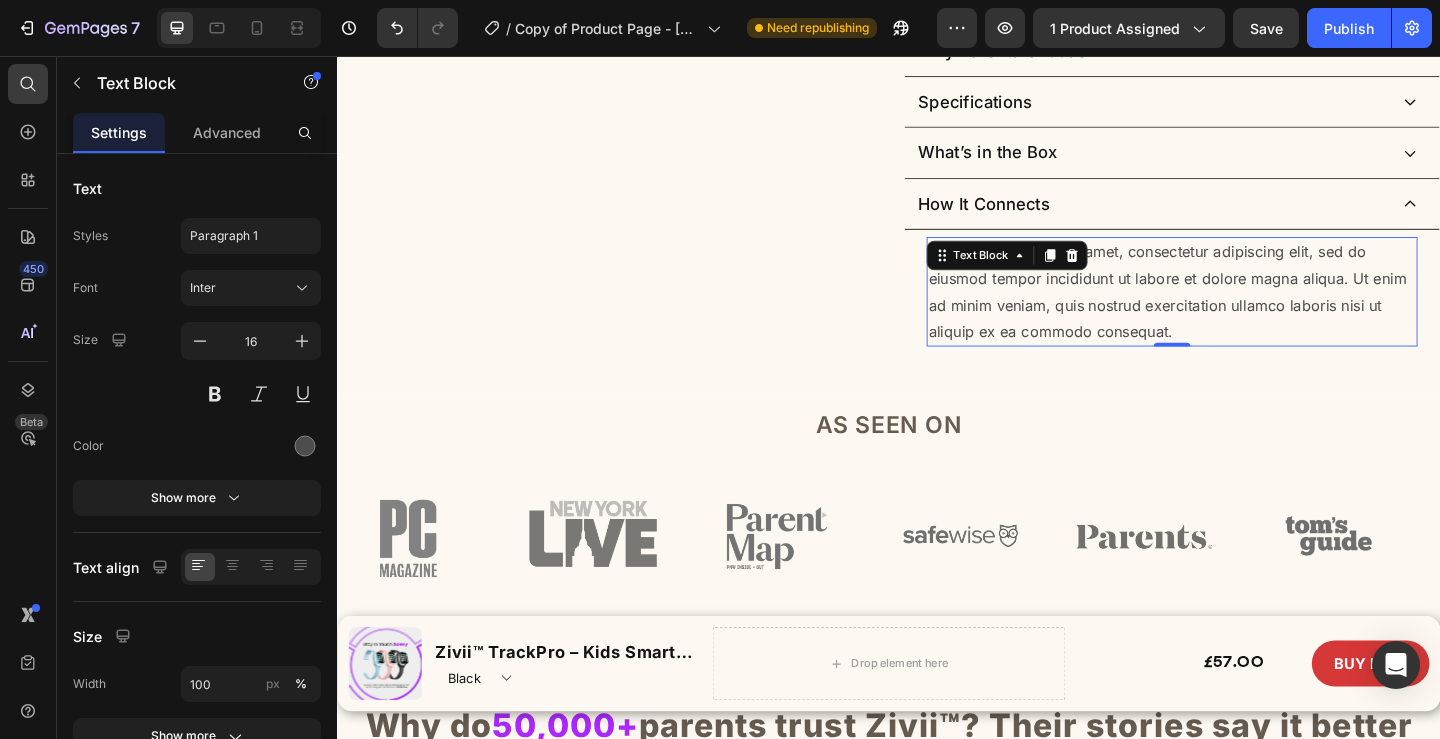 click on "Lorem ipsum dolor sit amet, consectetur adipiscing elit, sed do eiusmod tempor incididunt ut labore et dolore magna aliqua. Ut enim ad minim veniam, quis nostrud exercitation ullamco laboris nisi ut aliquip ex ea commodo consequat." at bounding box center [1245, 312] 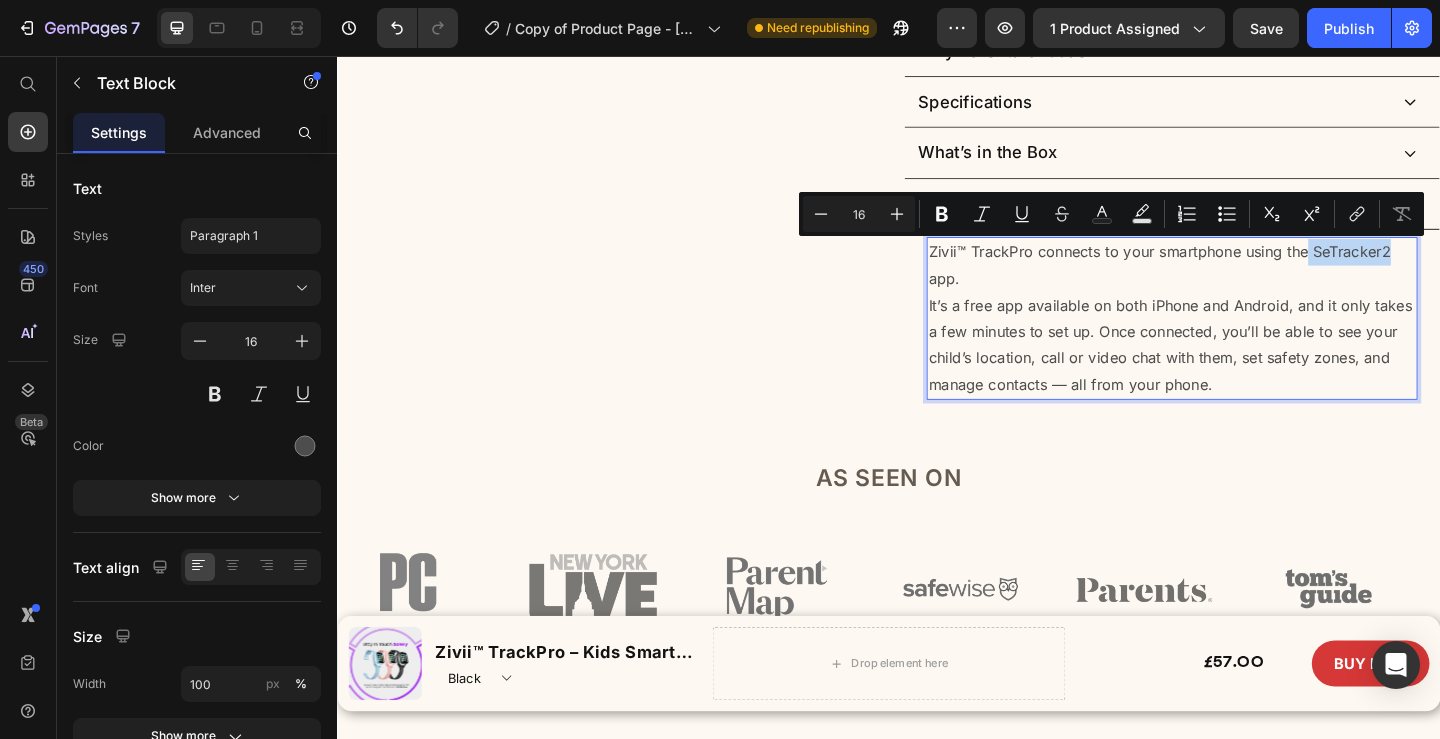drag, startPoint x: 1387, startPoint y: 269, endPoint x: 1481, endPoint y: 271, distance: 94.02127 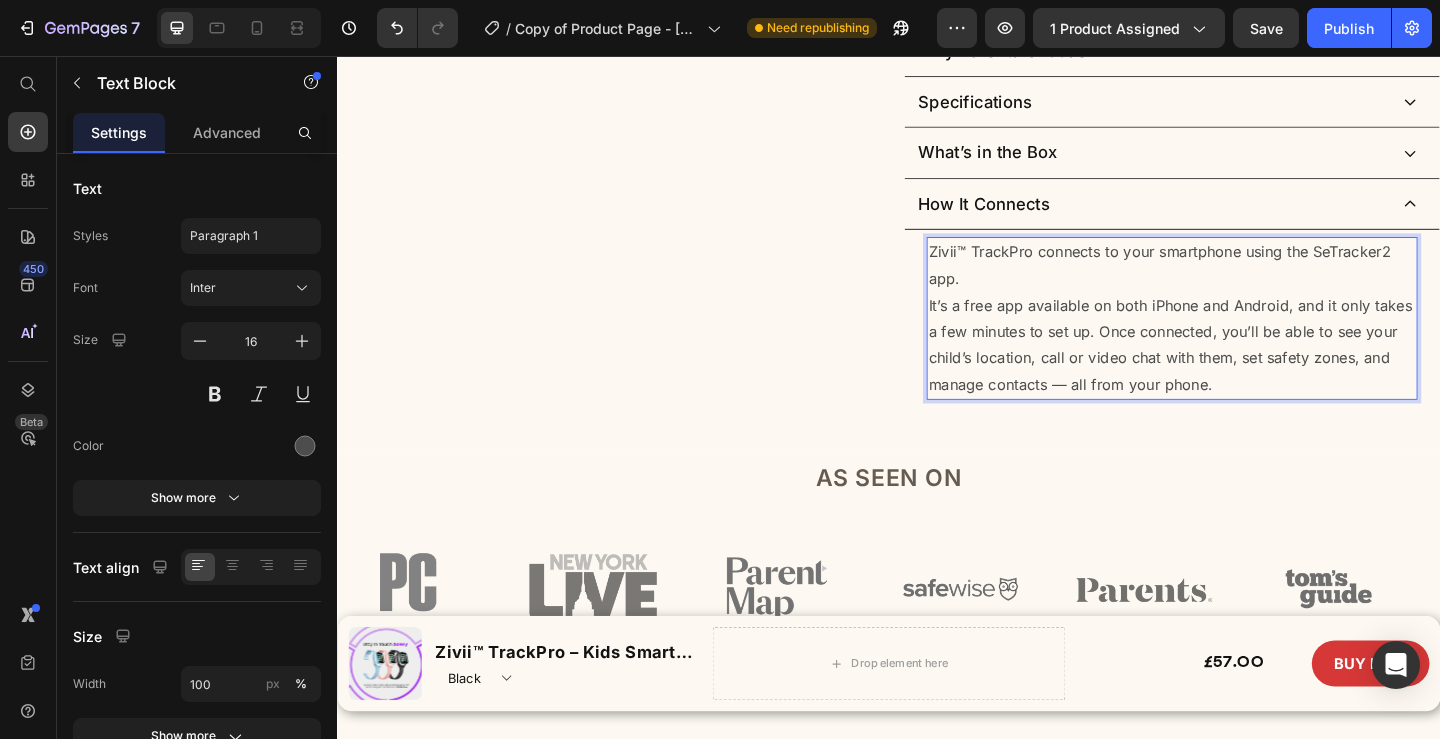 click on "Zivii™ TrackPro connects to your smartphone using the SeTracker2 app." at bounding box center (1245, 284) 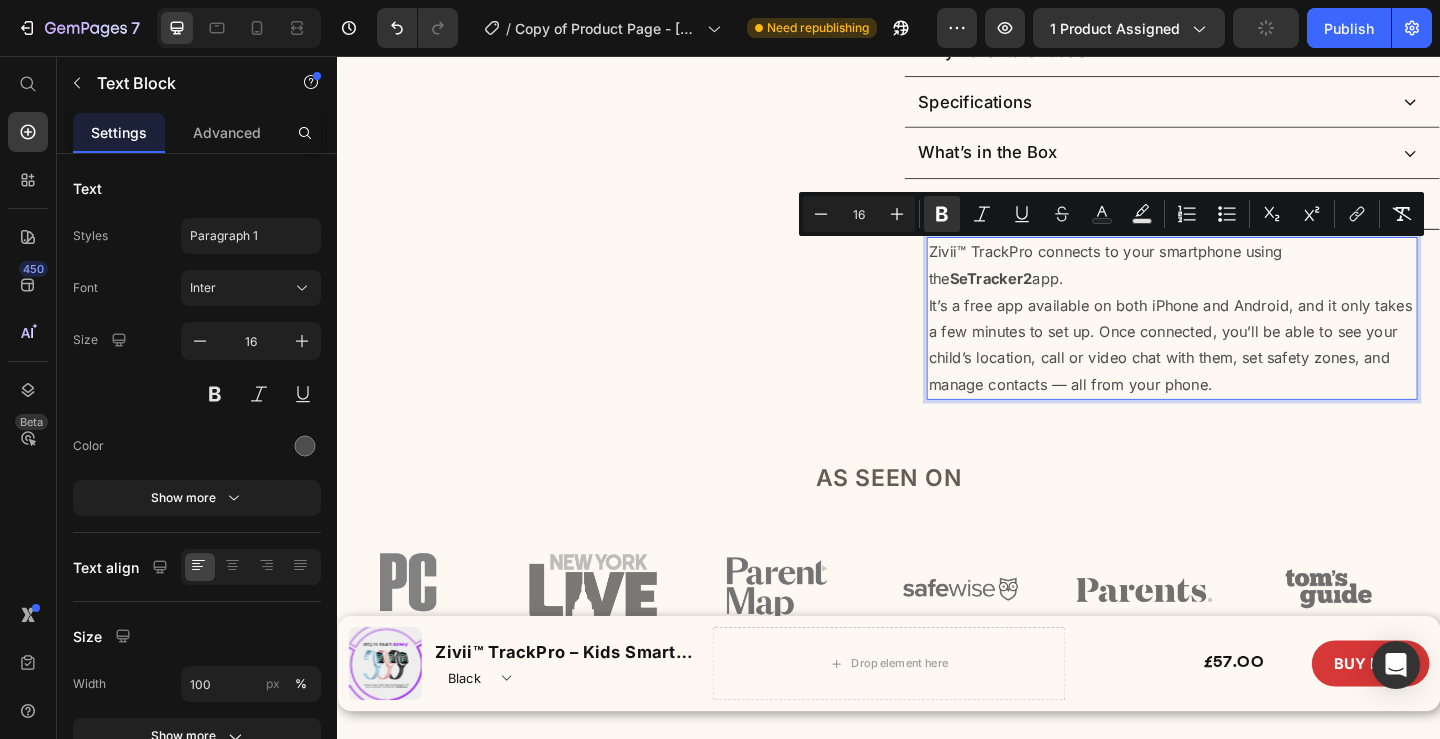 click on "It’s a free app available on both iPhone and Android, and it only takes a few minutes to set up. Once connected, you’ll be able to see your child’s location, call or video chat with them, set safety zones, and manage contacts — all from your phone." at bounding box center [1245, 370] 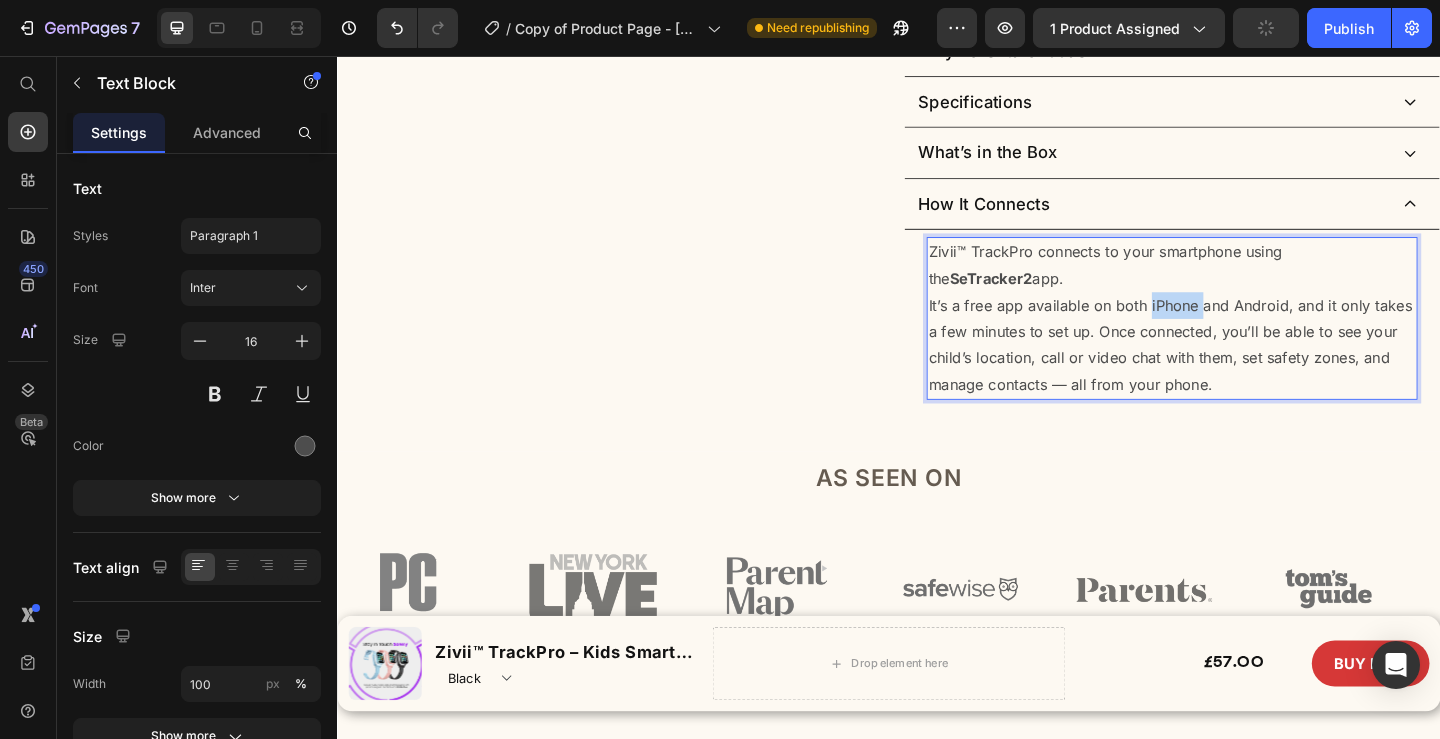 click on "It’s a free app available on both iPhone and Android, and it only takes a few minutes to set up. Once connected, you’ll be able to see your child’s location, call or video chat with them, set safety zones, and manage contacts — all from your phone." at bounding box center (1245, 370) 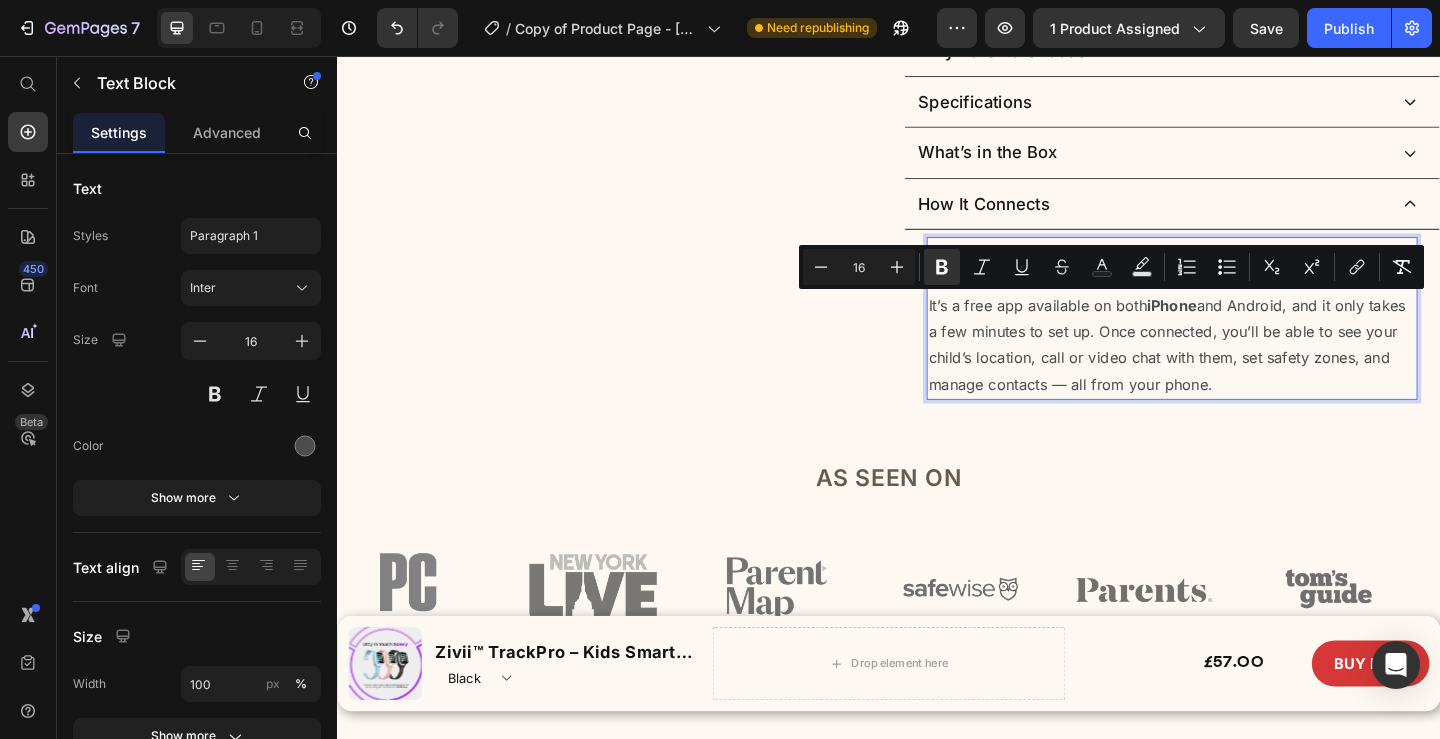 click on "It’s a free app available on both  iPhone  and Android, and it only takes a few minutes to set up. Once connected, you’ll be able to see your child’s location, call or video chat with them, set safety zones, and manage contacts — all from your phone." at bounding box center (1245, 370) 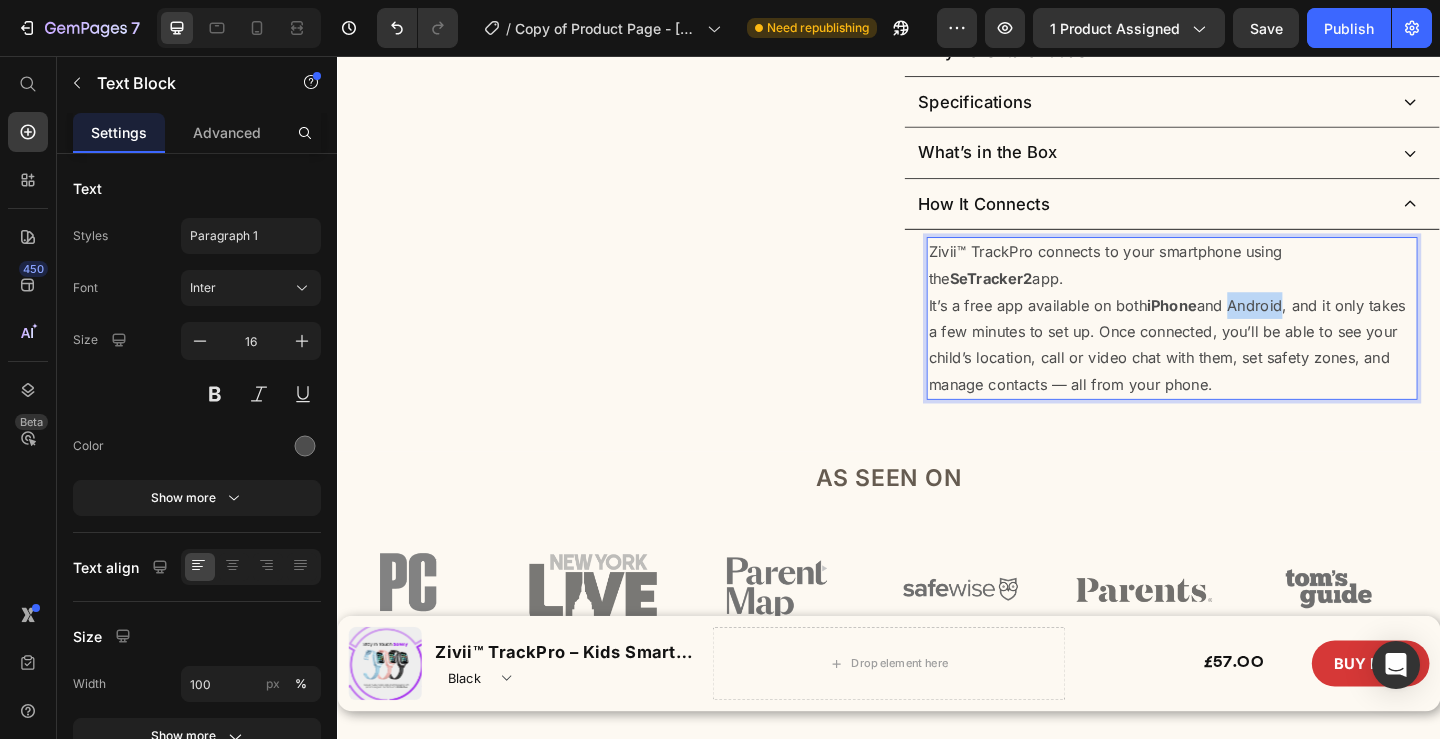 click on "It’s a free app available on both  iPhone  and Android, and it only takes a few minutes to set up. Once connected, you’ll be able to see your child’s location, call or video chat with them, set safety zones, and manage contacts — all from your phone." at bounding box center [1245, 370] 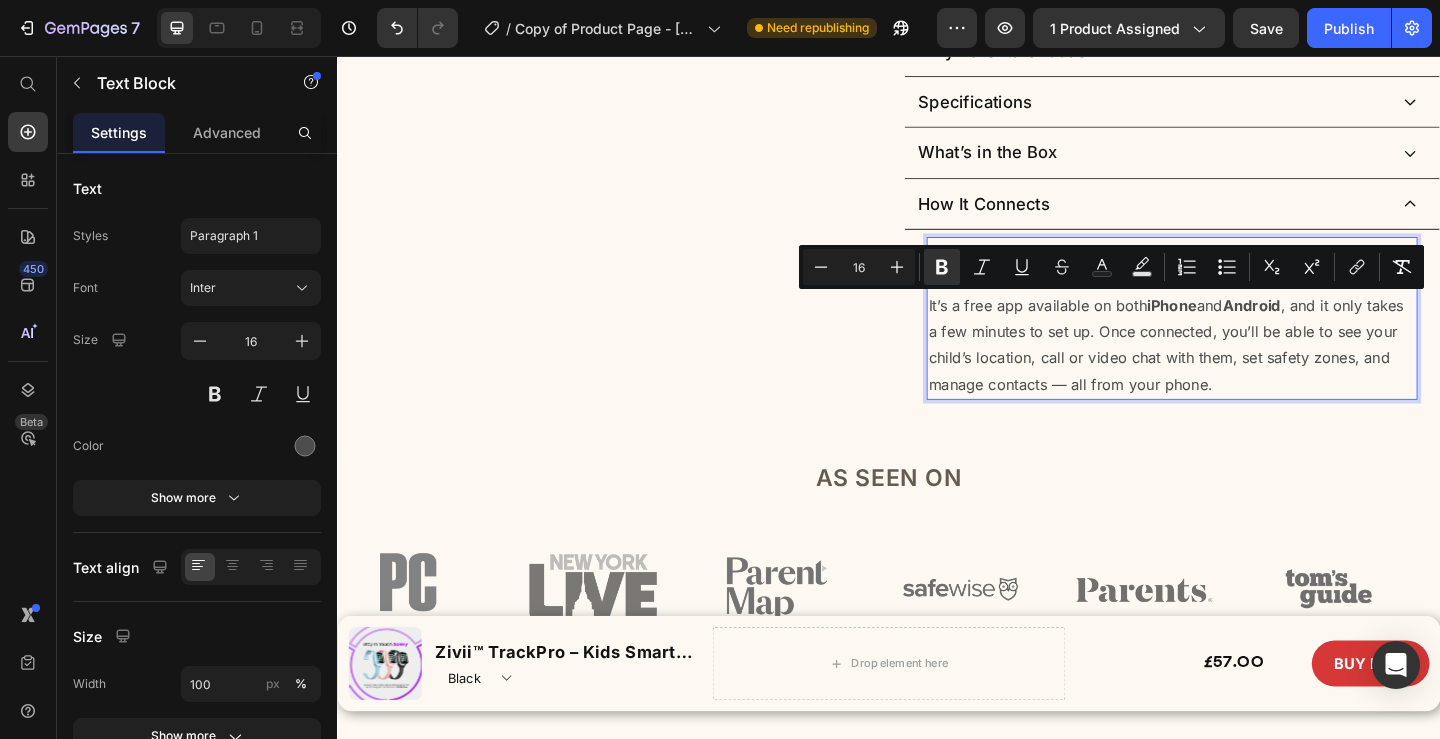 click on "It’s a free app available on both  iPhone  and  Android , and it only takes a few minutes to set up. Once connected, you’ll be able to see your child’s location, call or video chat with them, set safety zones, and manage contacts — all from your phone." at bounding box center (1245, 370) 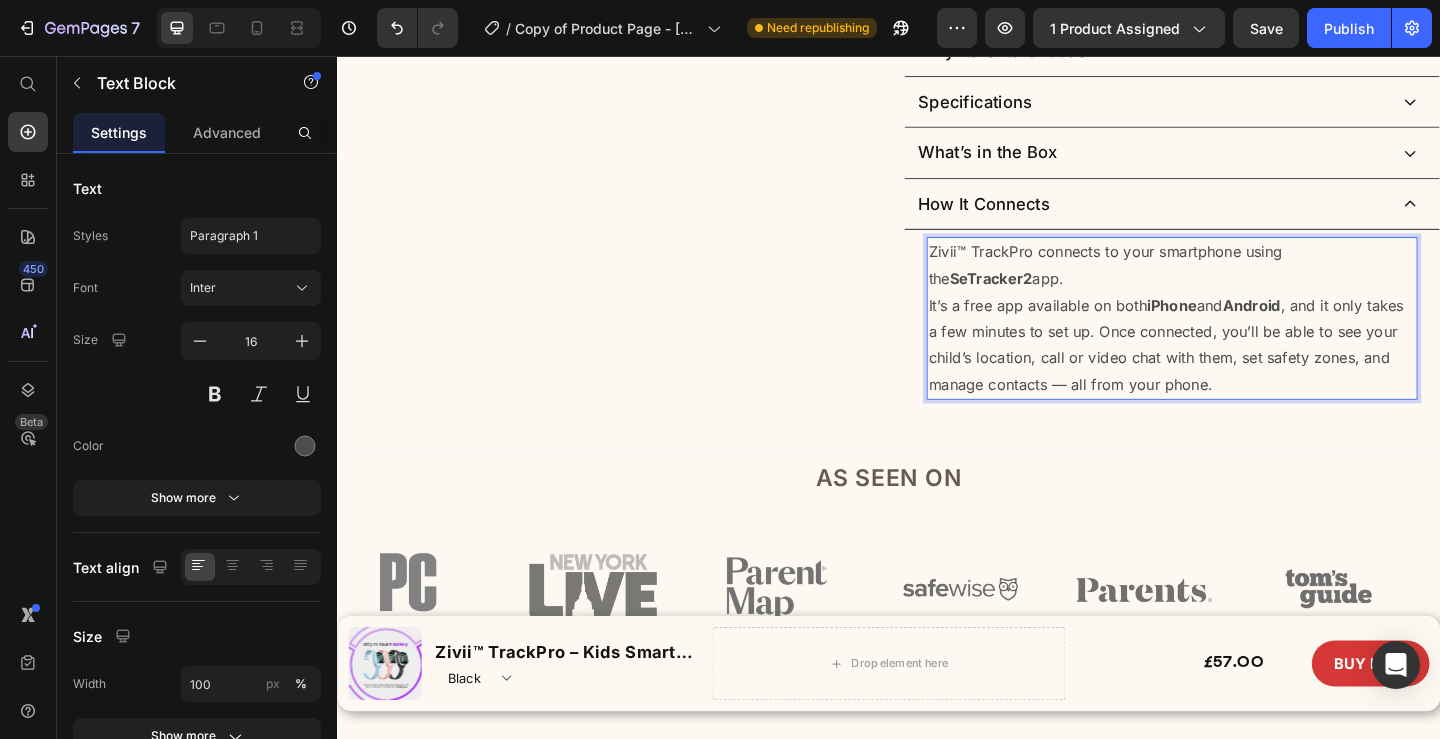 click on "It’s a free app available on both  iPhone  and  Android , and it only takes a few minutes to set up. Once connected, you’ll be able to see your child’s location, call or video chat with them, set safety zones, and manage contacts — all from your phone." at bounding box center [1245, 370] 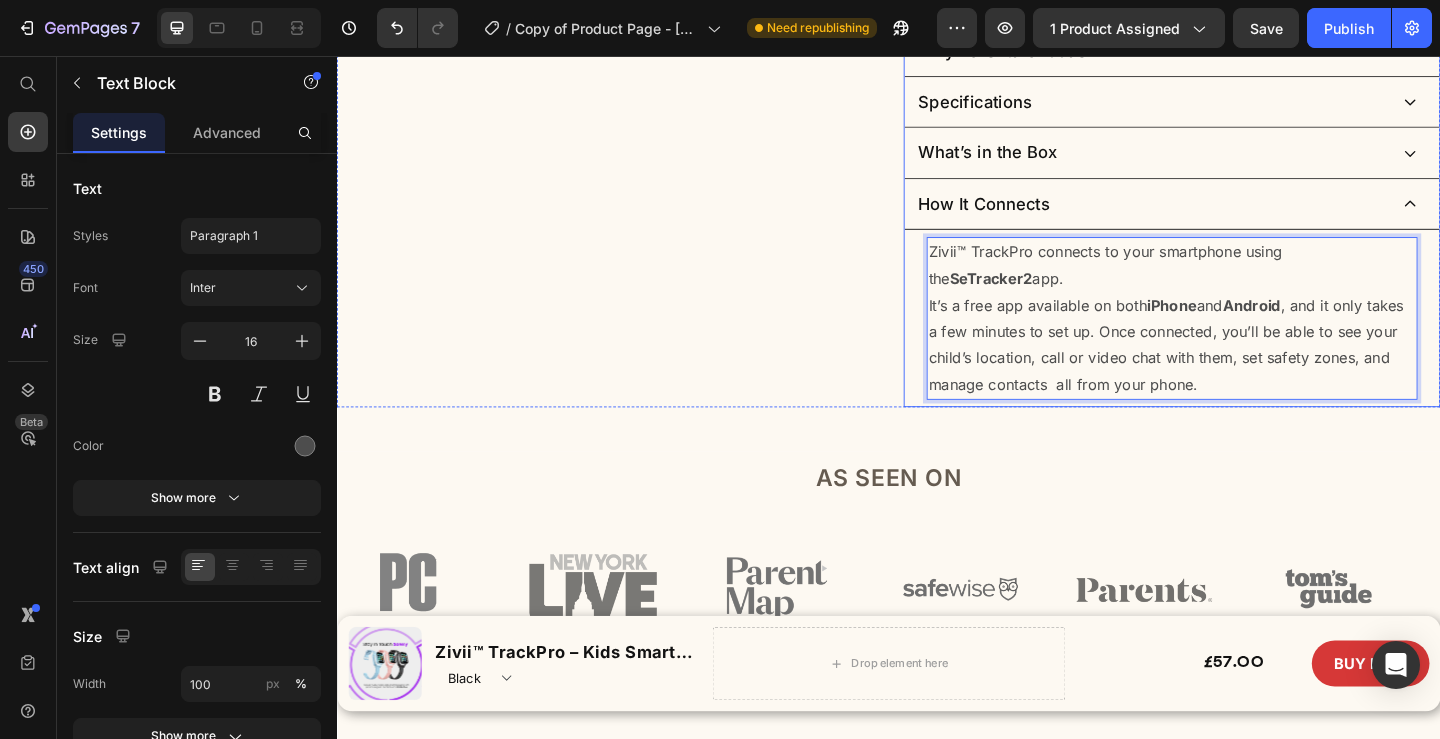 click on "How It Connects" at bounding box center (1040, 217) 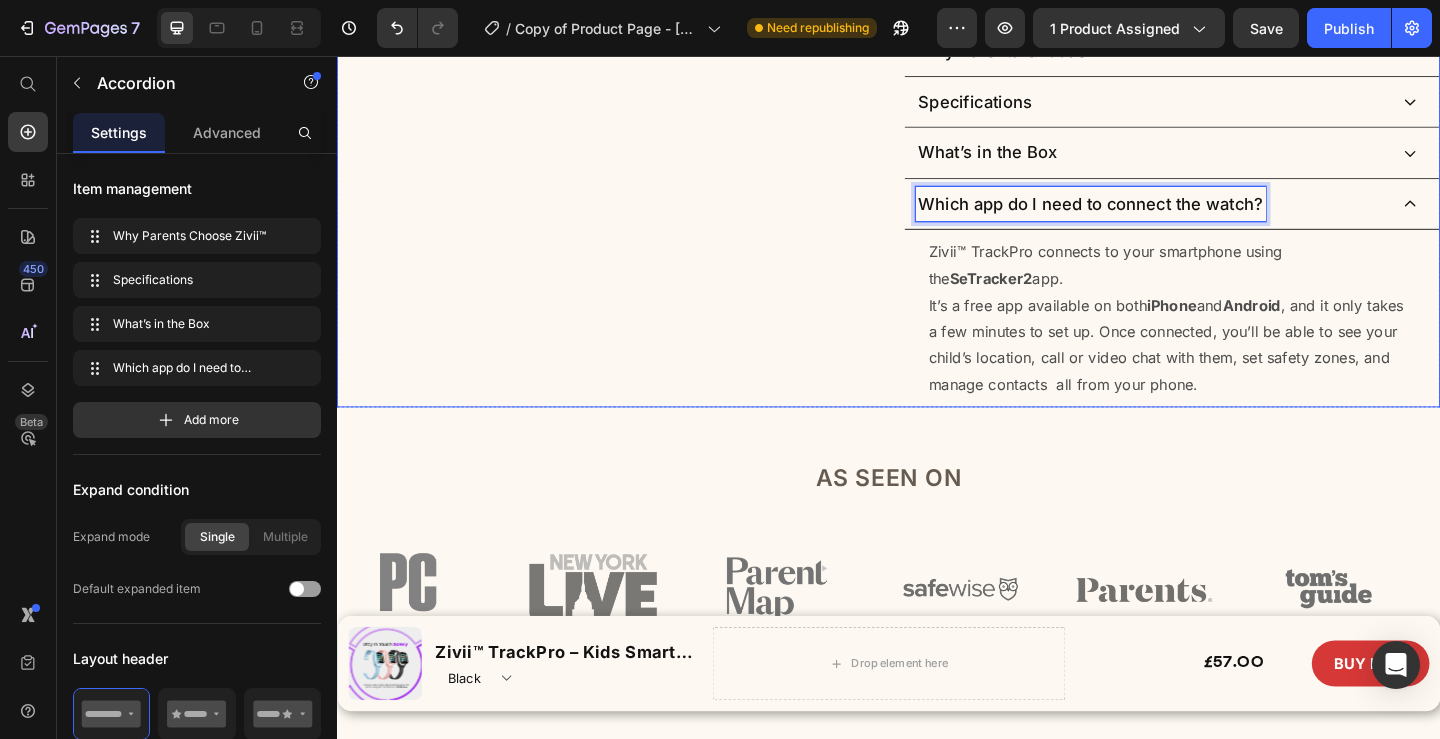 click on "Product Images Icon Icon Icon Icon Icon Icon List Rated 4.82/5.0 by 8,000+ parents Text Block Row Zivii™ TrackPro – Kids Smart Watch Product Title Because hearing their voice and knowing they’re safe is all a mom really needs. Text Block Ranked #1 by parents who want real-time location, calls, and health alerts — without handing over a phone Text Block
See Their Location Anytime
Talk & Video Chat Instantly
One-Tap SOS Alerts
Full Parental Control from Your Phone
Tracks Health & Activity Too
7–10 days of use from a single charge Item List £57.00 Product Price £79.99 Product Price 29% OFF Discount Tag Row Case Color: Black Black Black Blue Blue Pink Pink Product Variants & Swatches
Icon
Estimate delivery between
[DATE] - [DATE]
Delivery Date Row Icon Row" at bounding box center (937, -167) 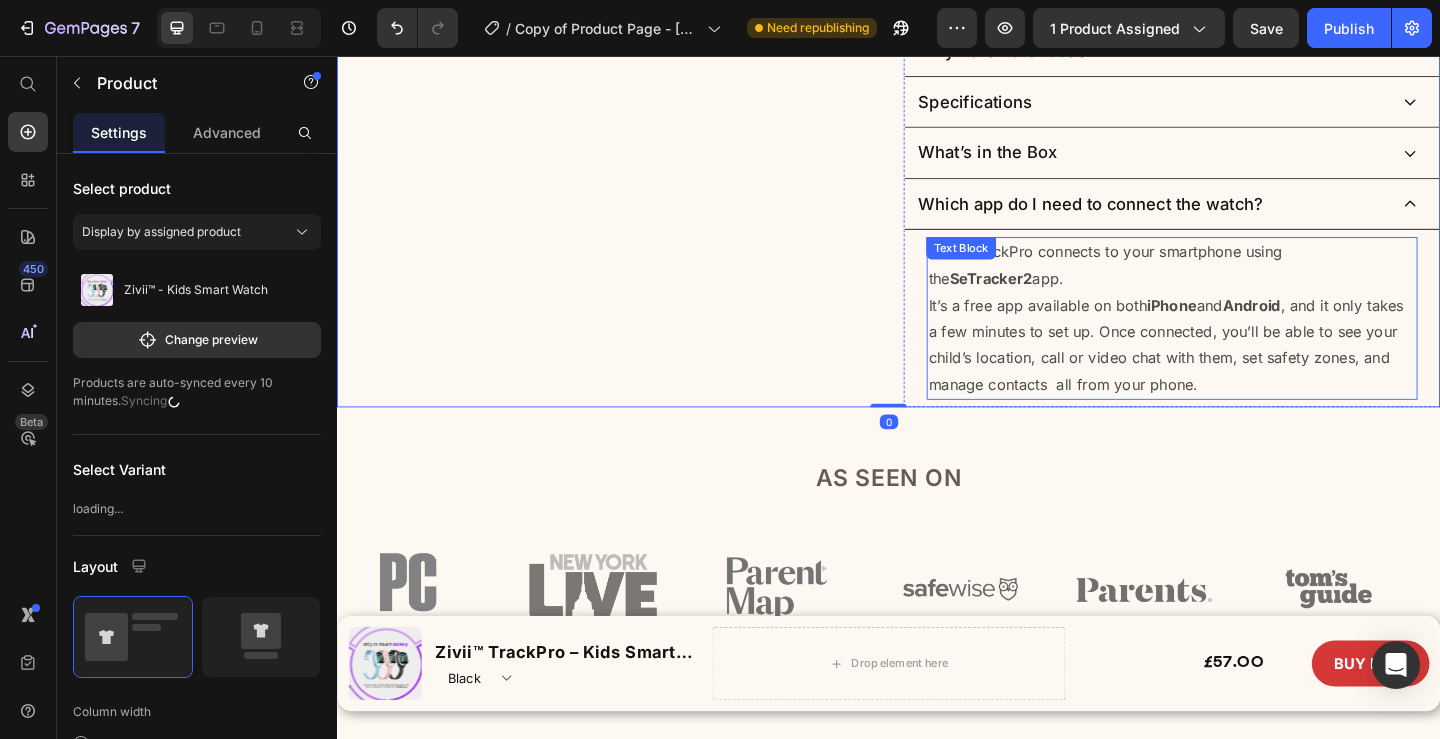 scroll, scrollTop: 700, scrollLeft: 0, axis: vertical 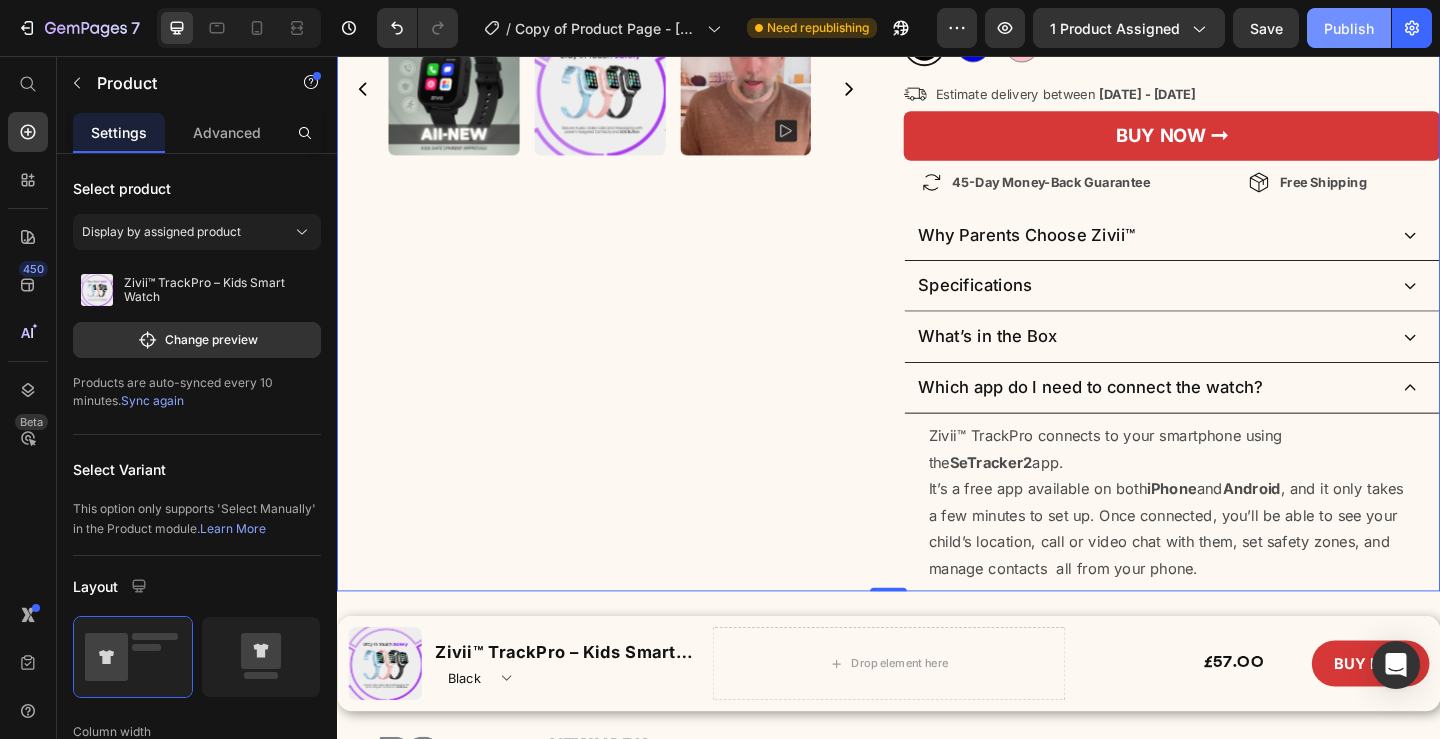 click on "Publish" 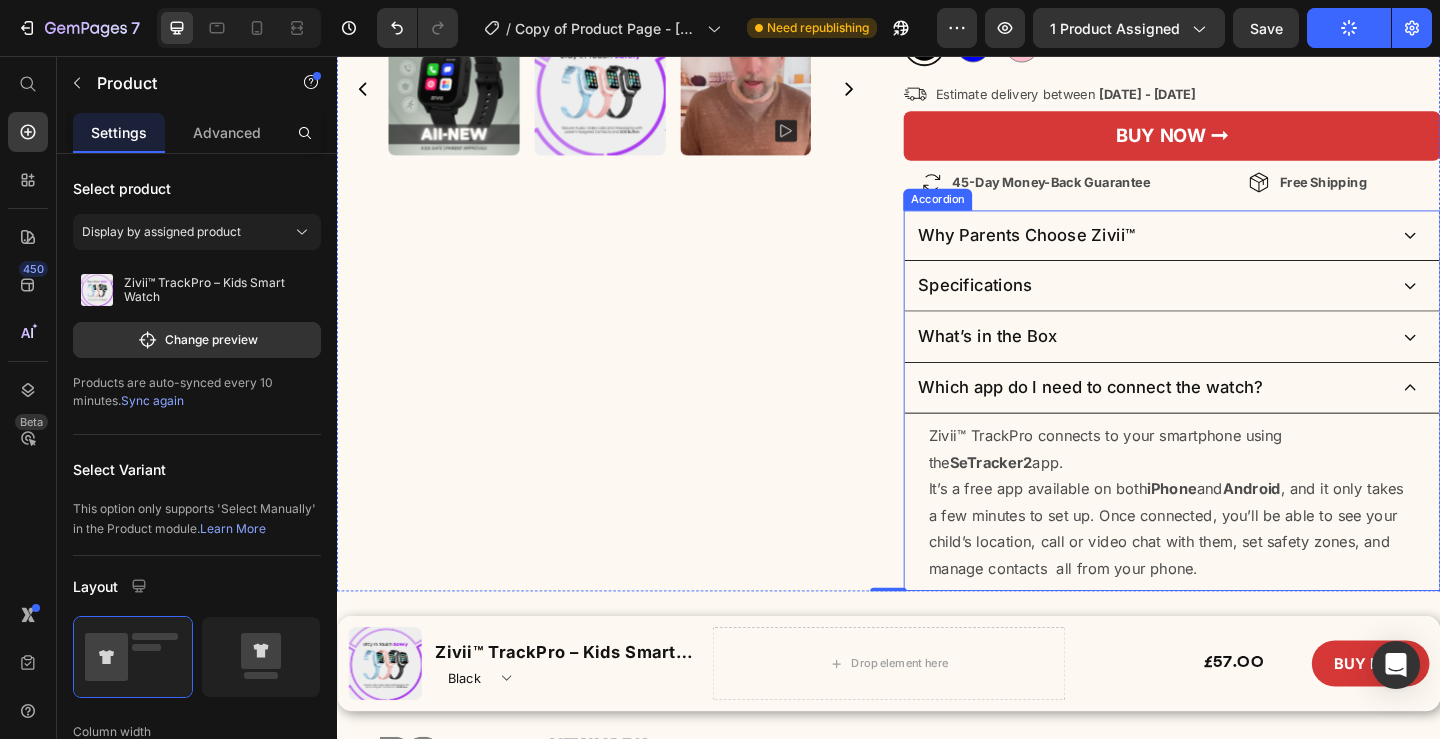 click on "Which app do I need to connect the watch?" at bounding box center (1223, 417) 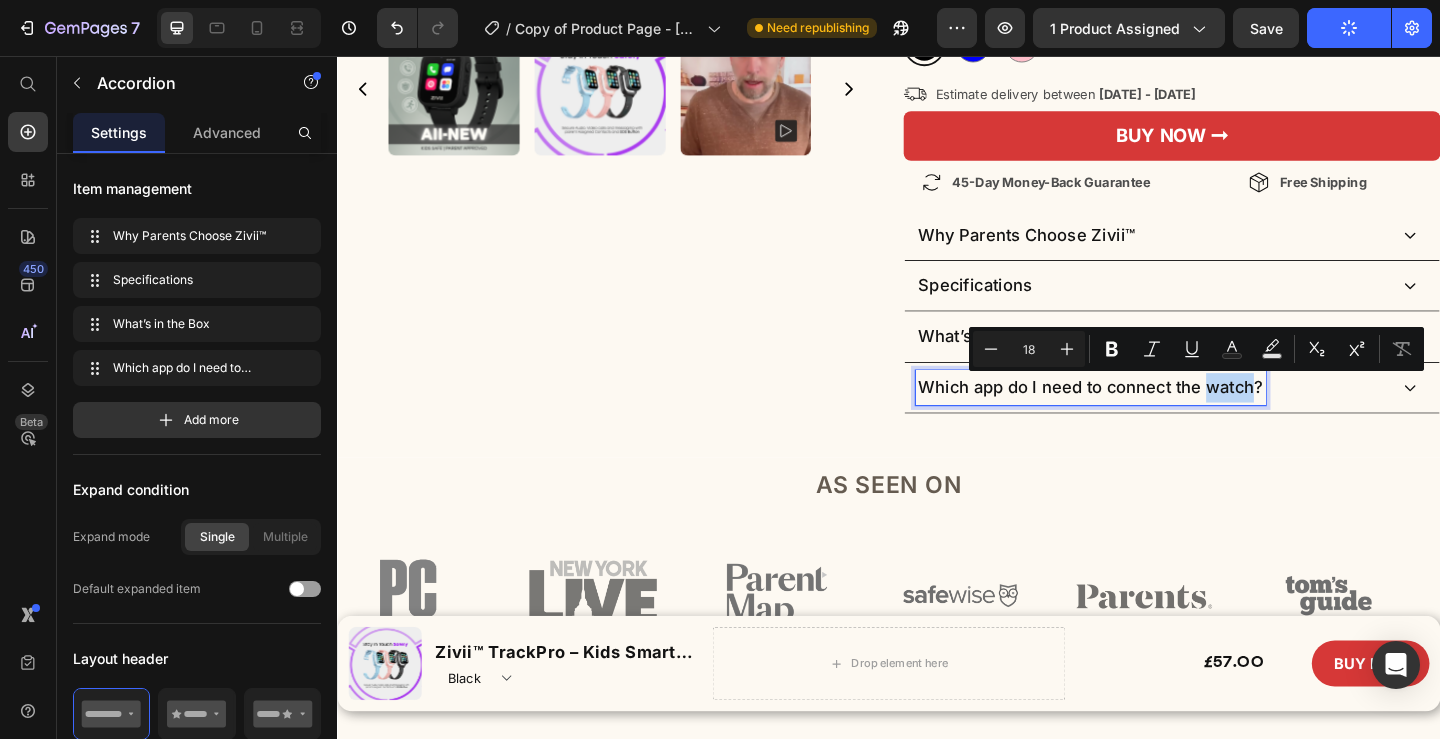 click on "Which app do I need to connect the watch?" at bounding box center [1156, 417] 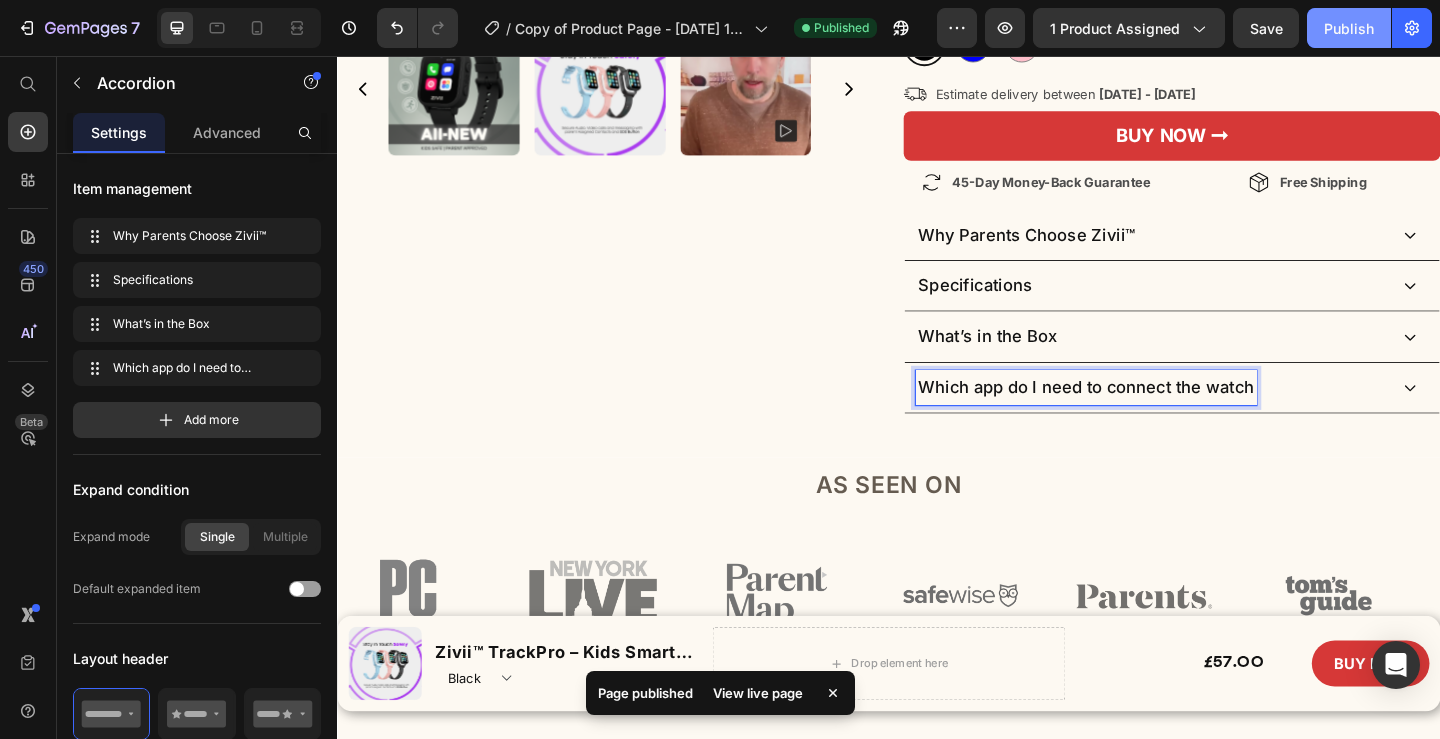click on "Publish" at bounding box center (1349, 28) 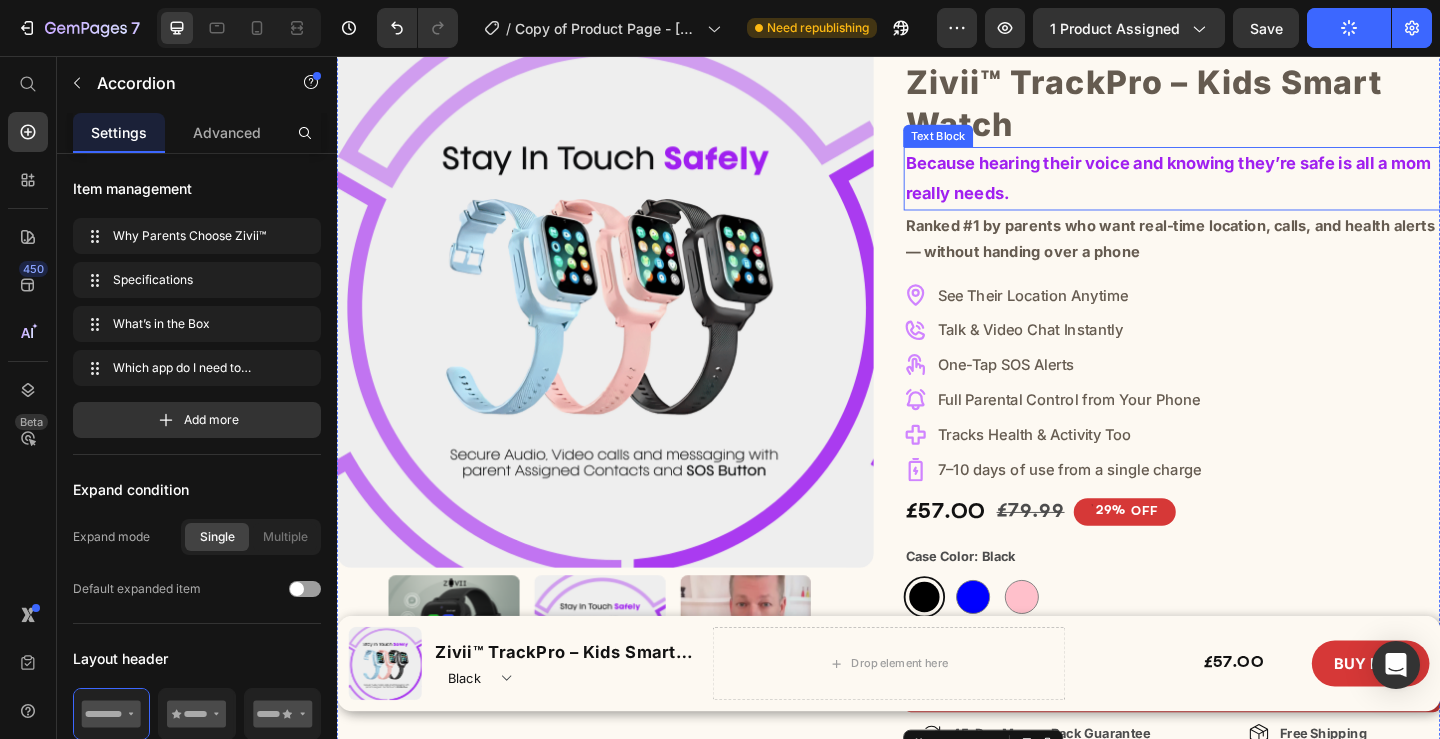 scroll, scrollTop: 0, scrollLeft: 0, axis: both 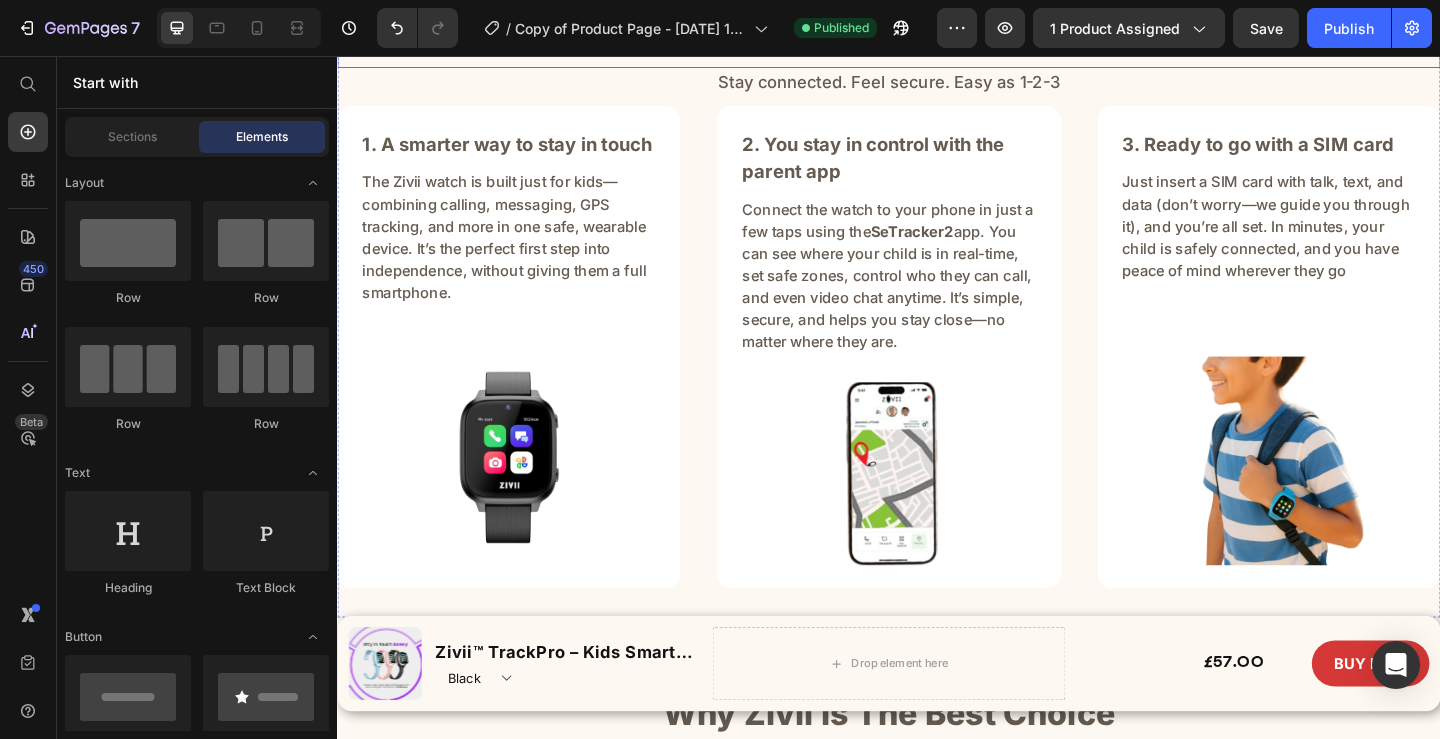click on "How it works" at bounding box center [937, 44] 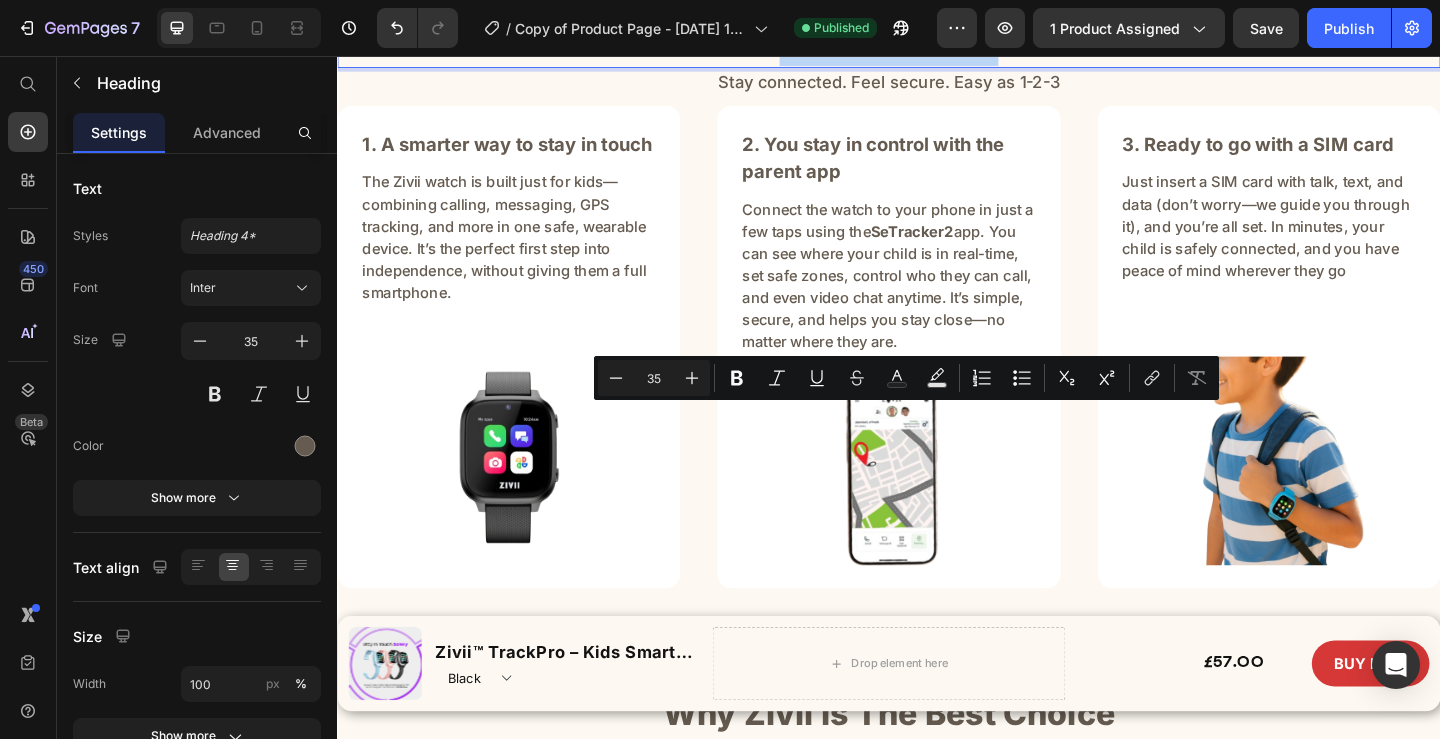 copy on "How it works" 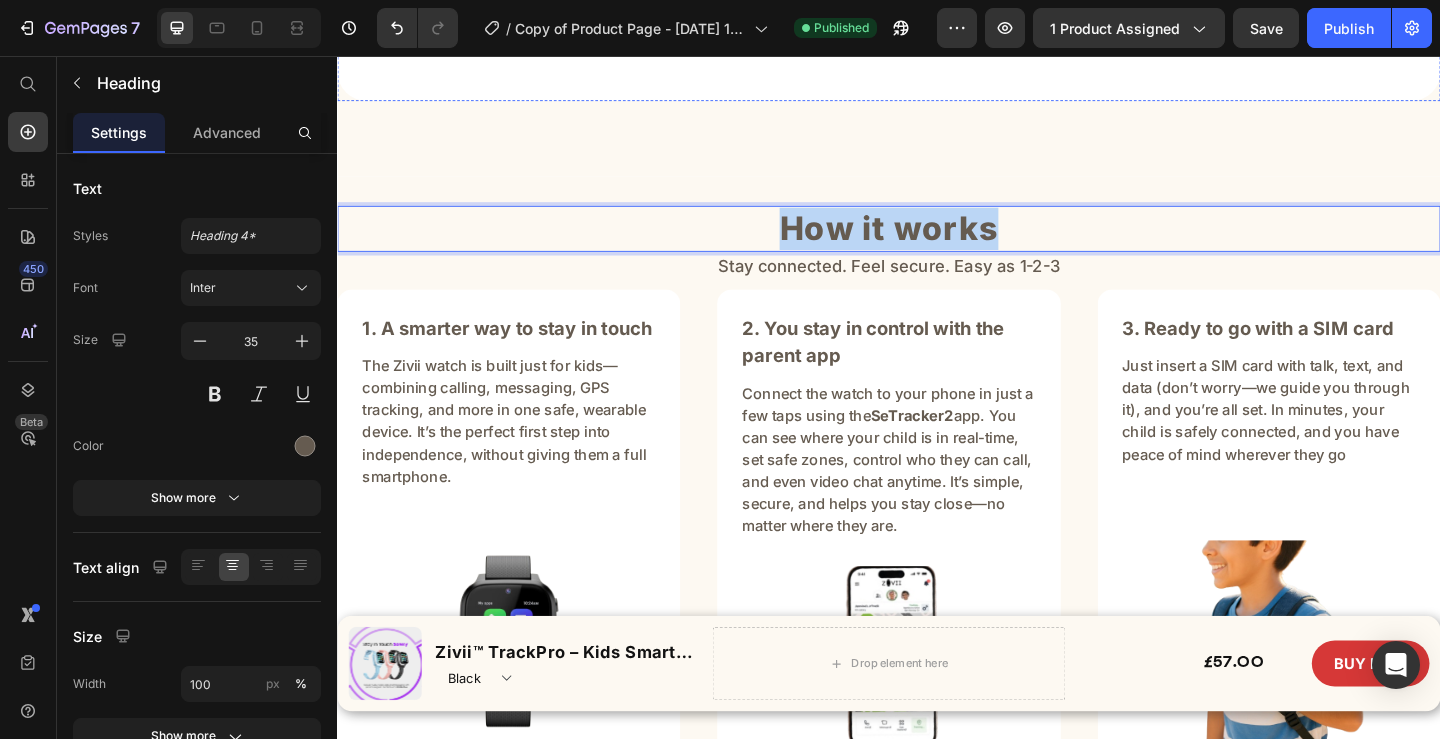 scroll, scrollTop: 7448, scrollLeft: 0, axis: vertical 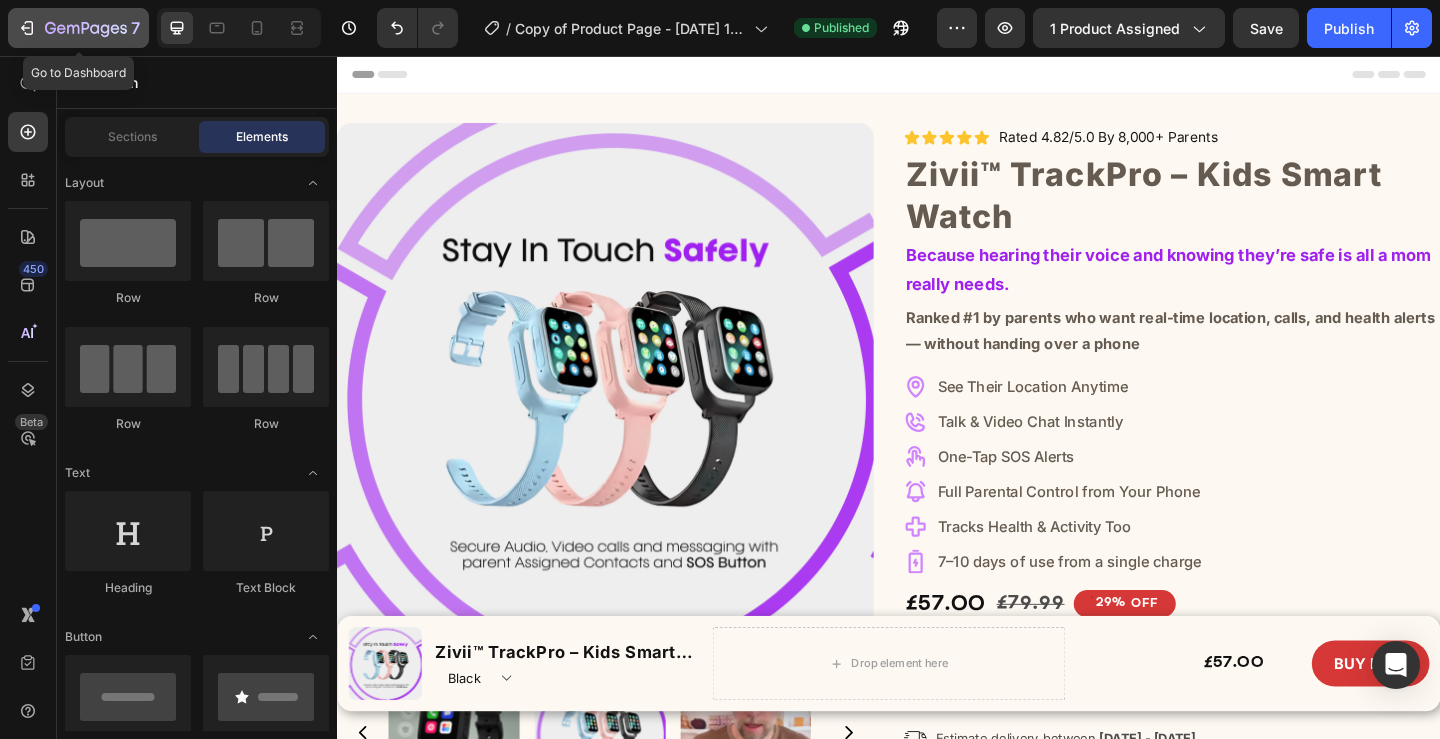 click on "7" 